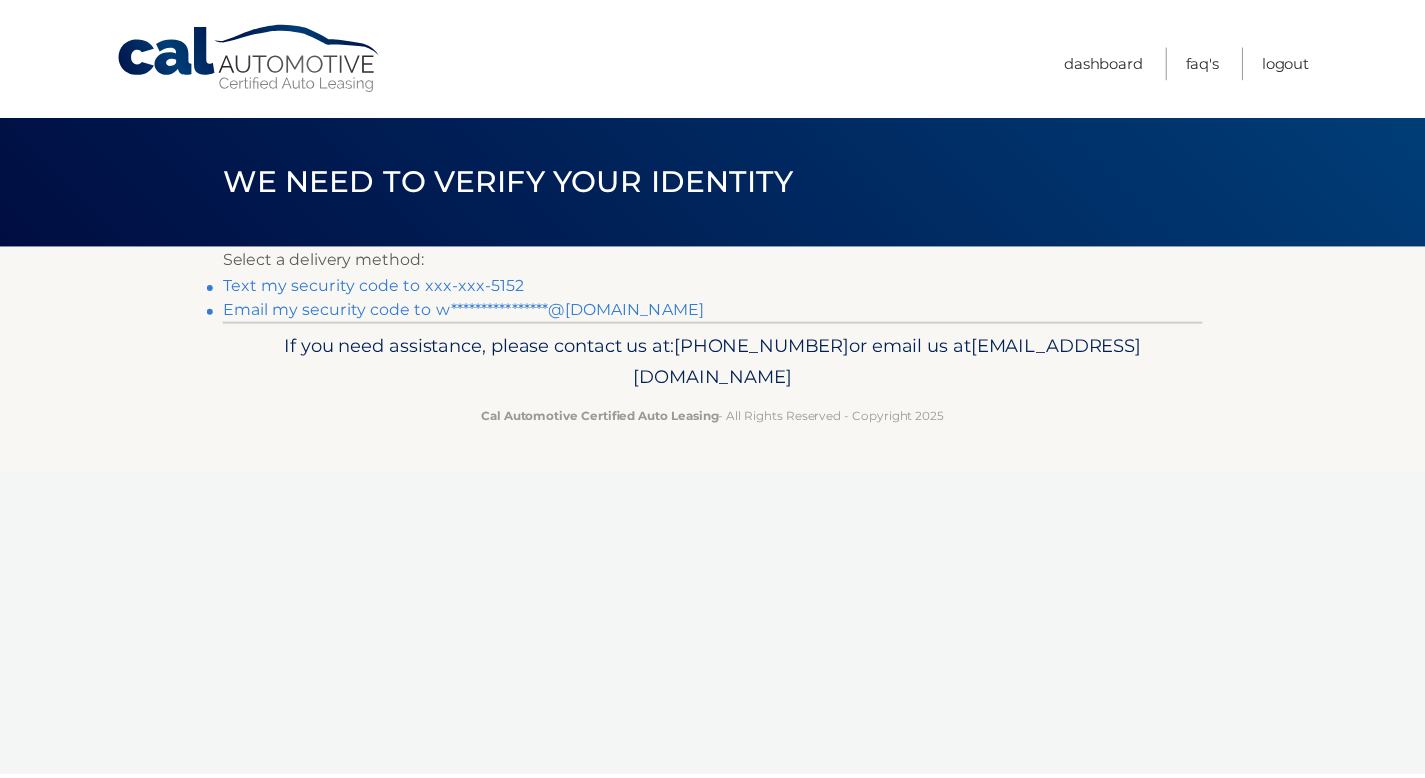 scroll, scrollTop: 0, scrollLeft: 0, axis: both 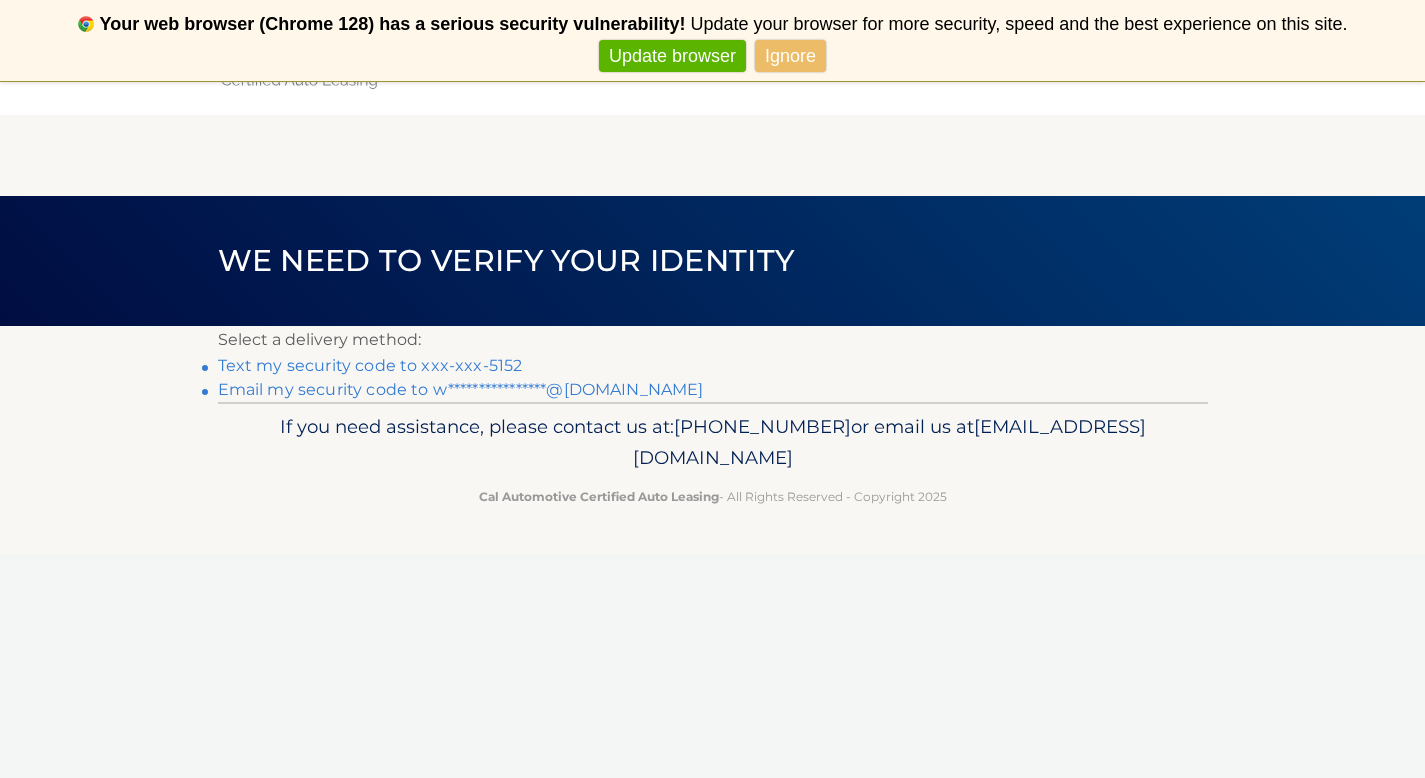 click on "**********" at bounding box center (461, 389) 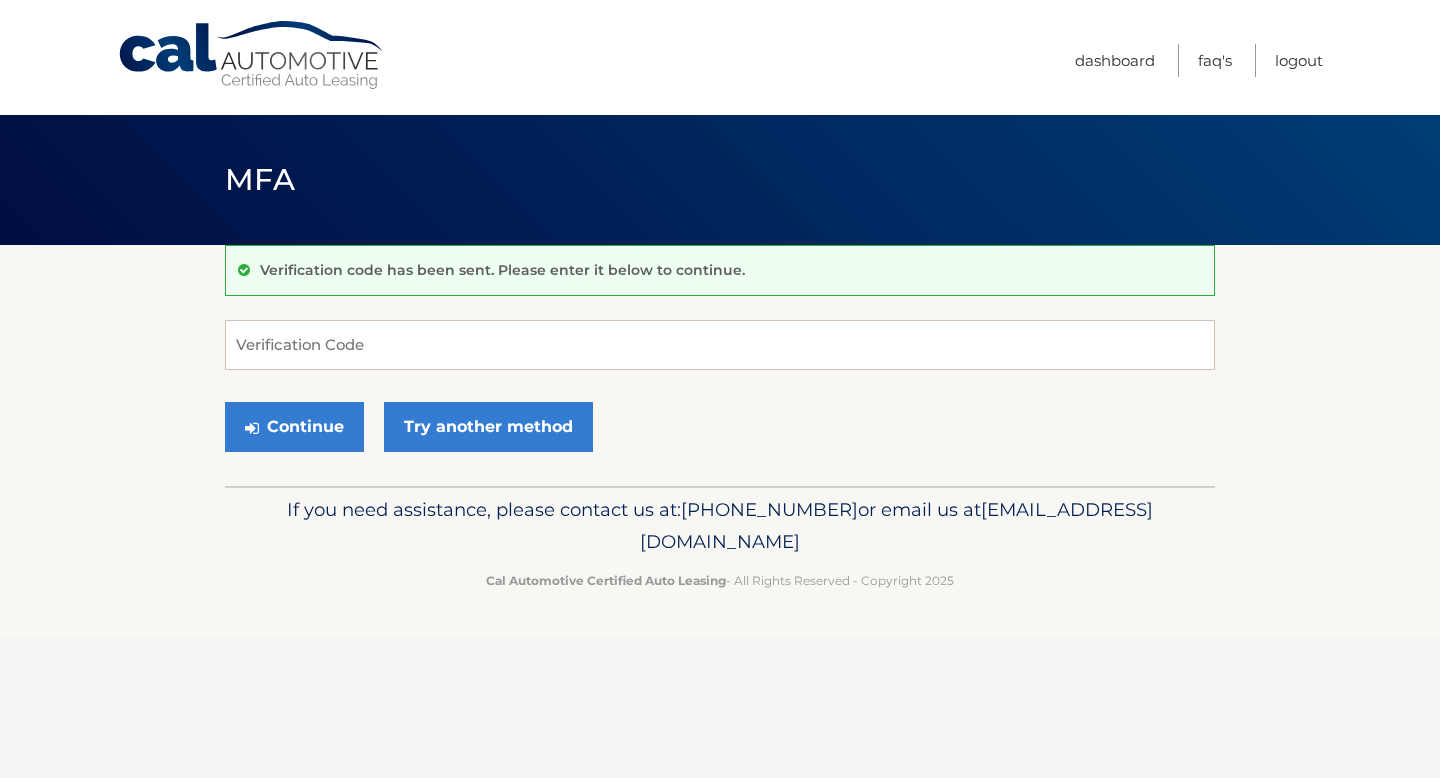 scroll, scrollTop: 0, scrollLeft: 0, axis: both 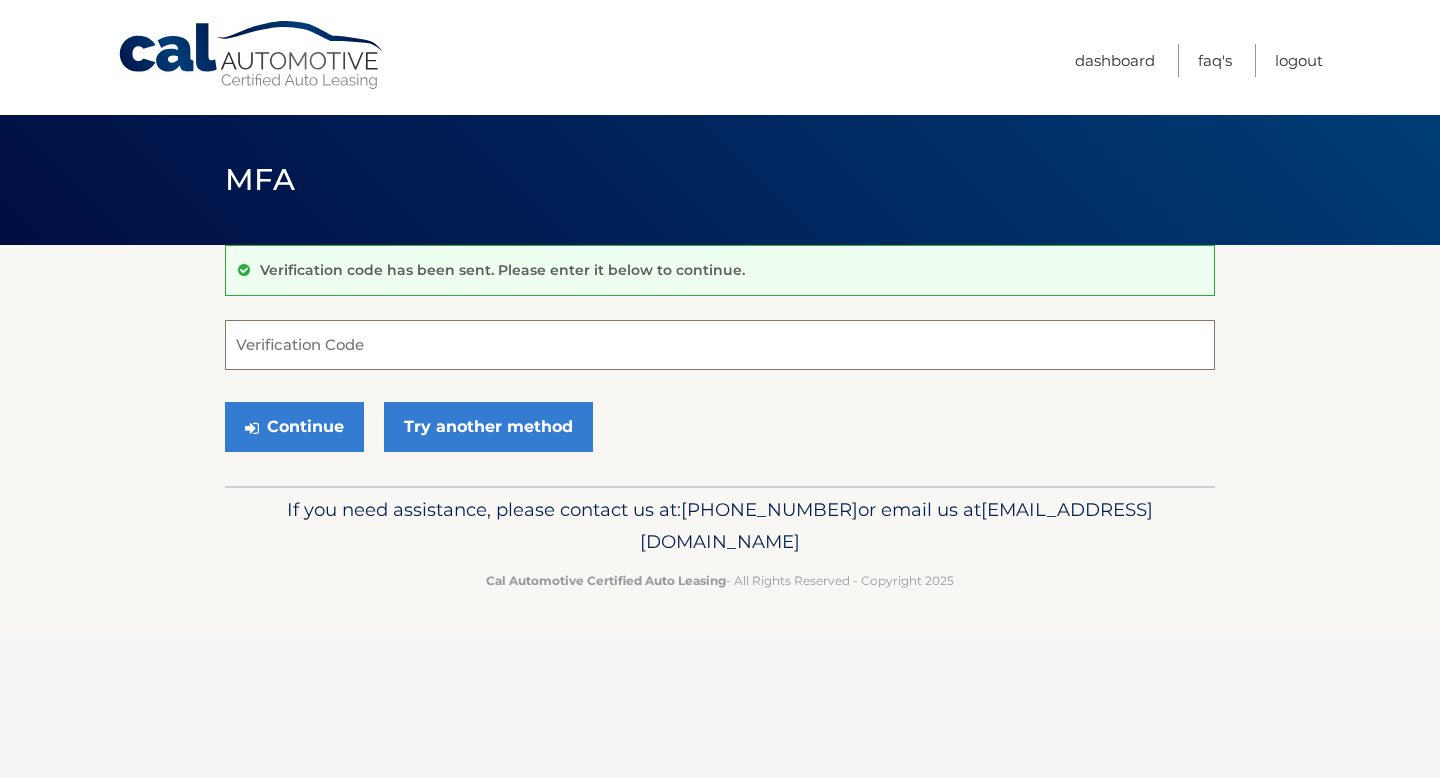 click on "Verification Code" at bounding box center [720, 345] 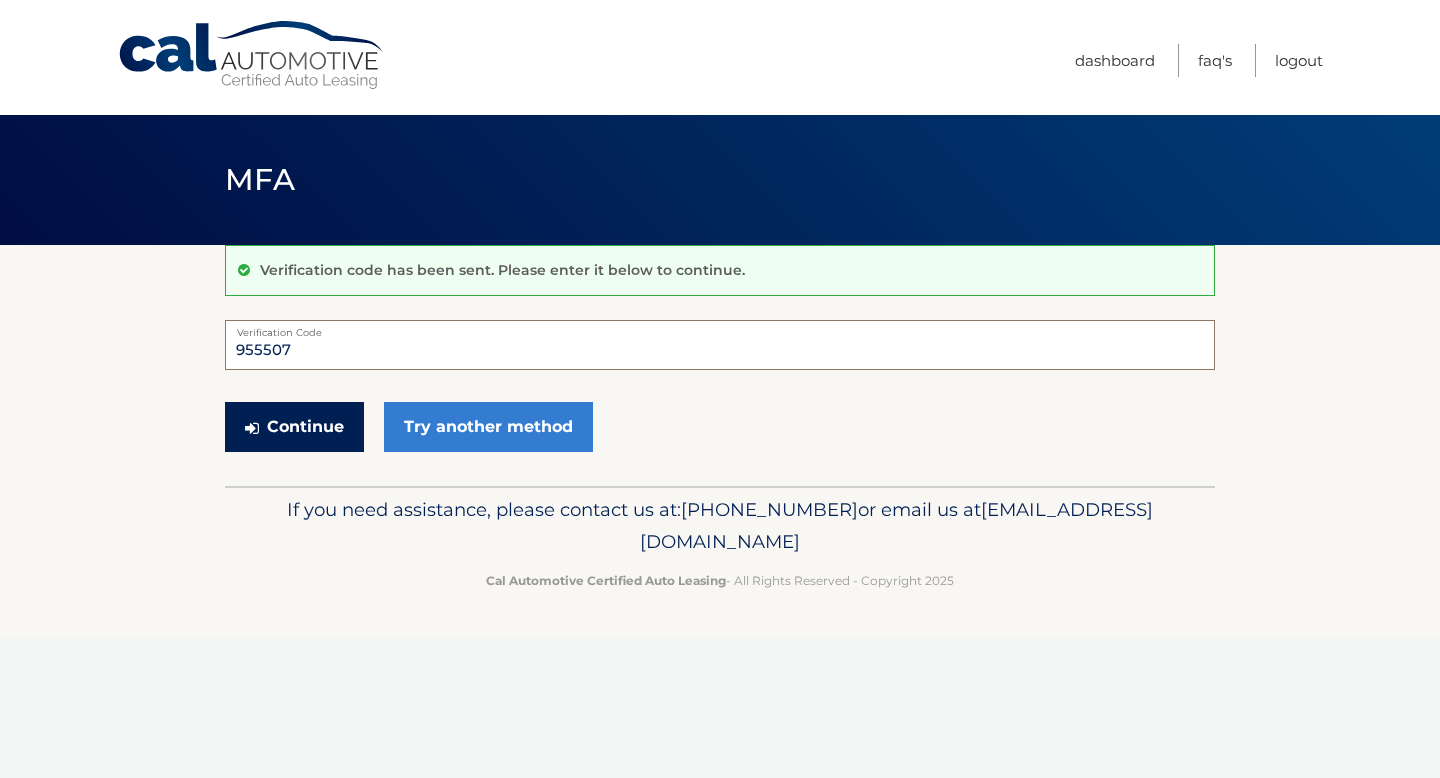 type on "955507" 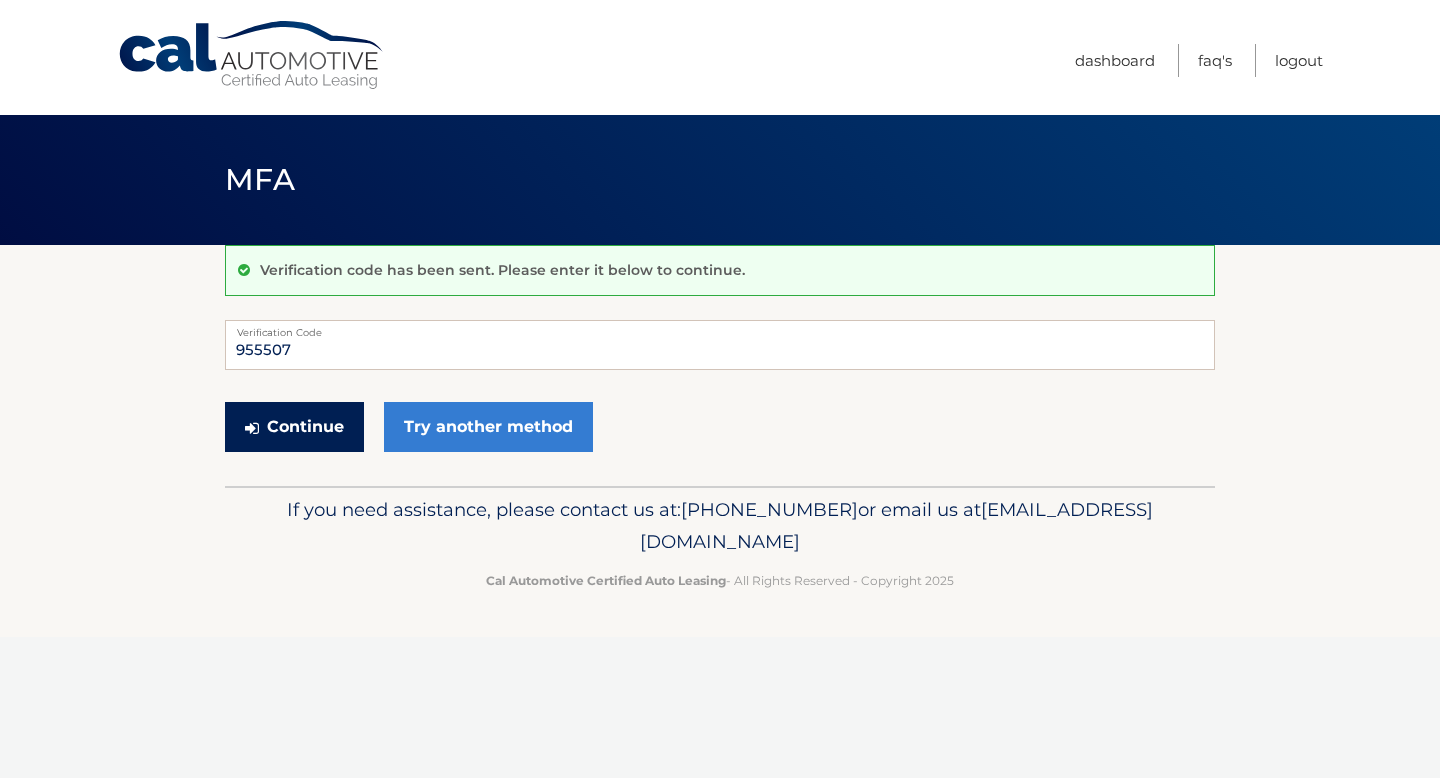 click on "Continue" at bounding box center (294, 427) 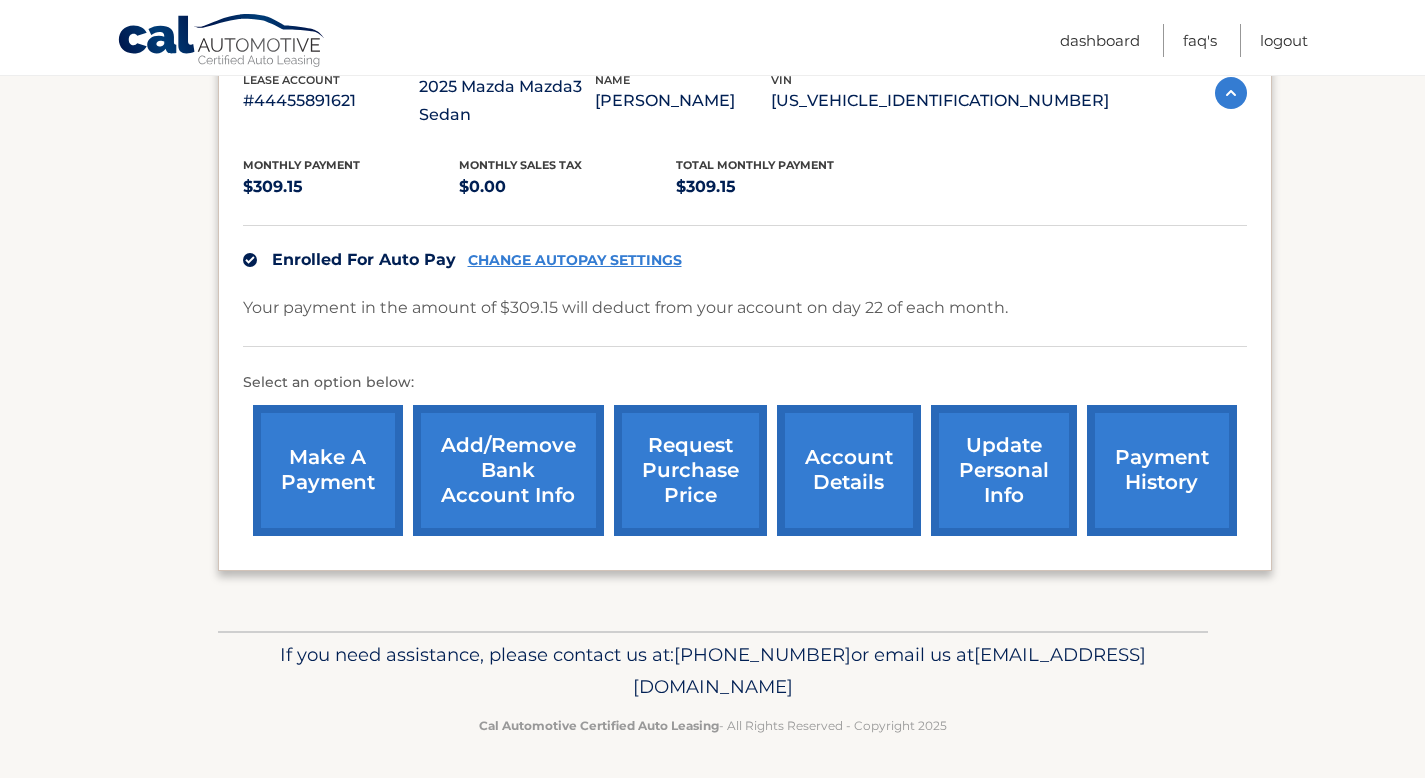 scroll, scrollTop: 386, scrollLeft: 0, axis: vertical 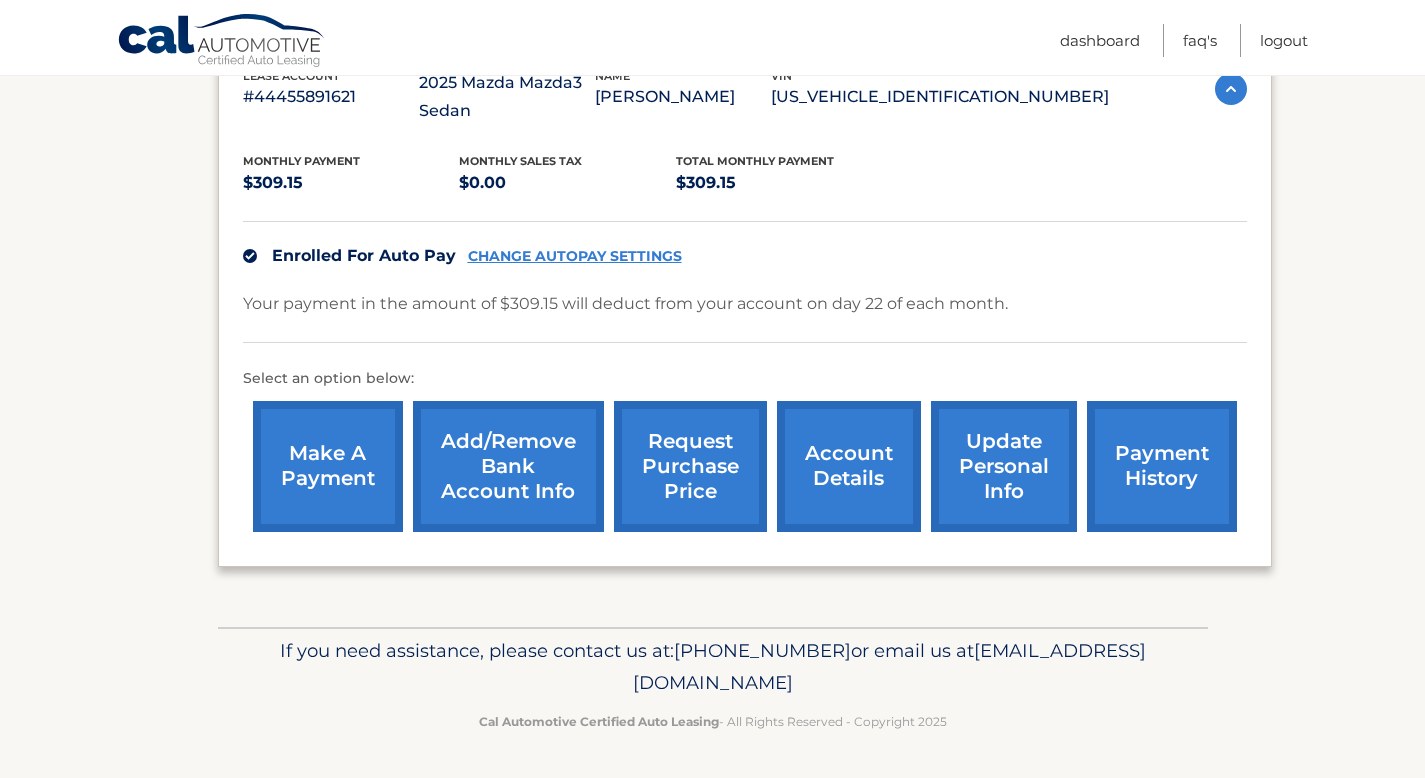 click on "account details" at bounding box center [849, 466] 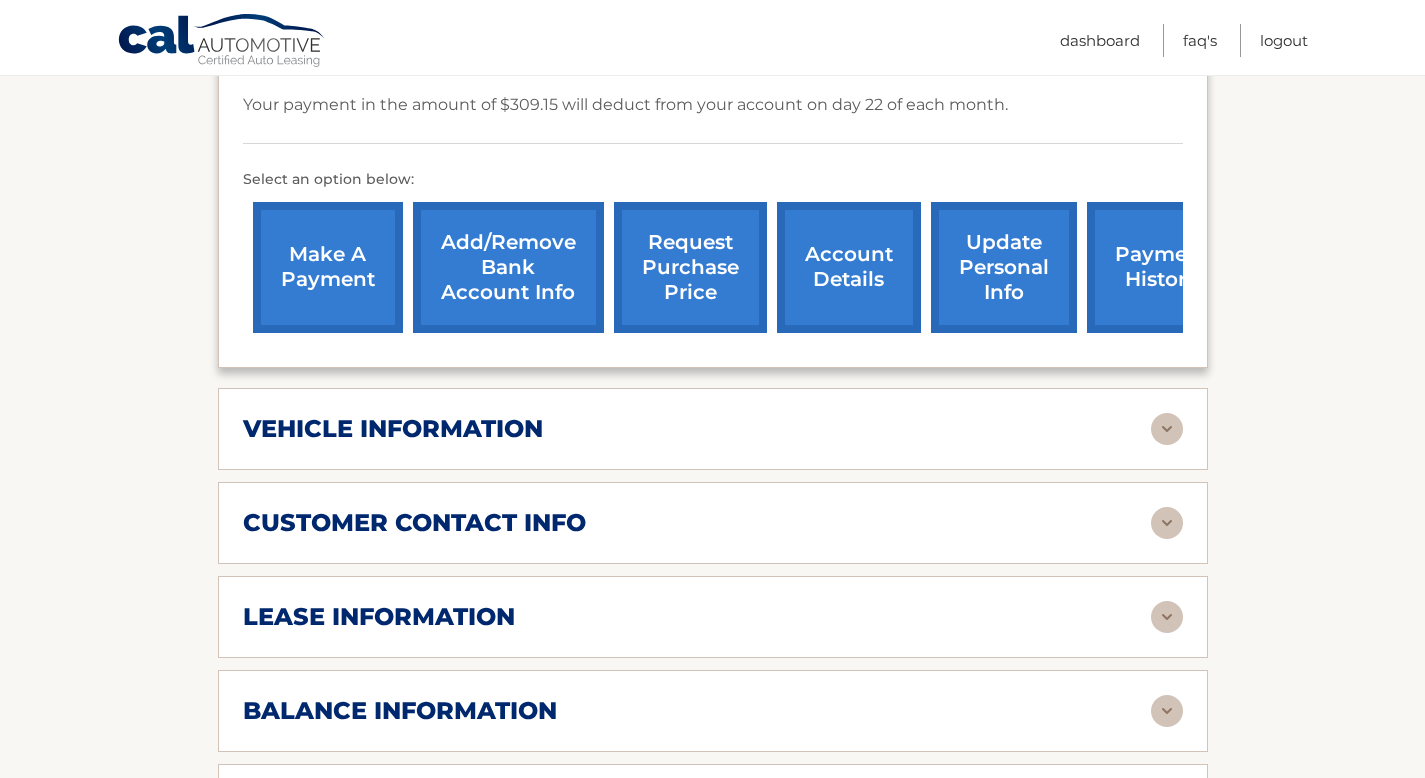 scroll, scrollTop: 616, scrollLeft: 0, axis: vertical 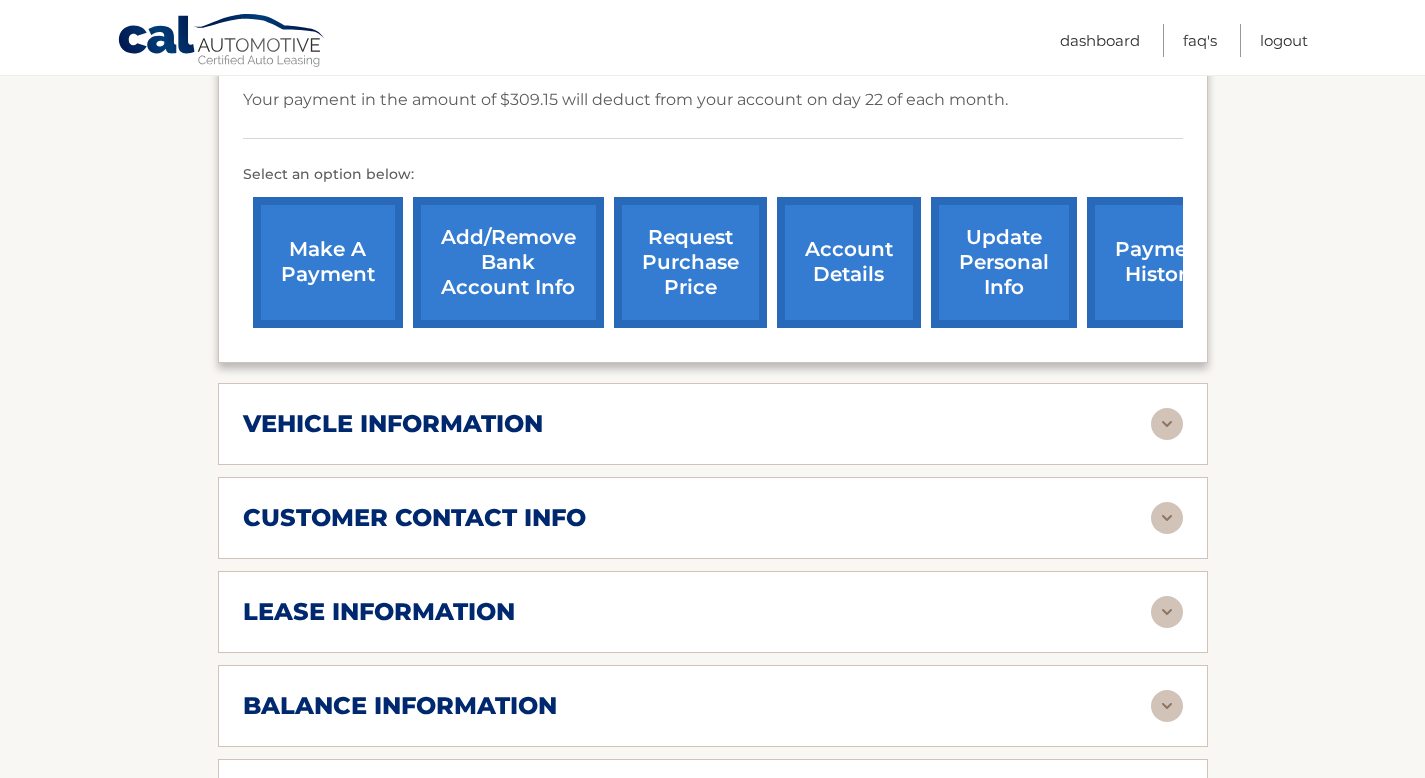 click on "vehicle information" at bounding box center [697, 424] 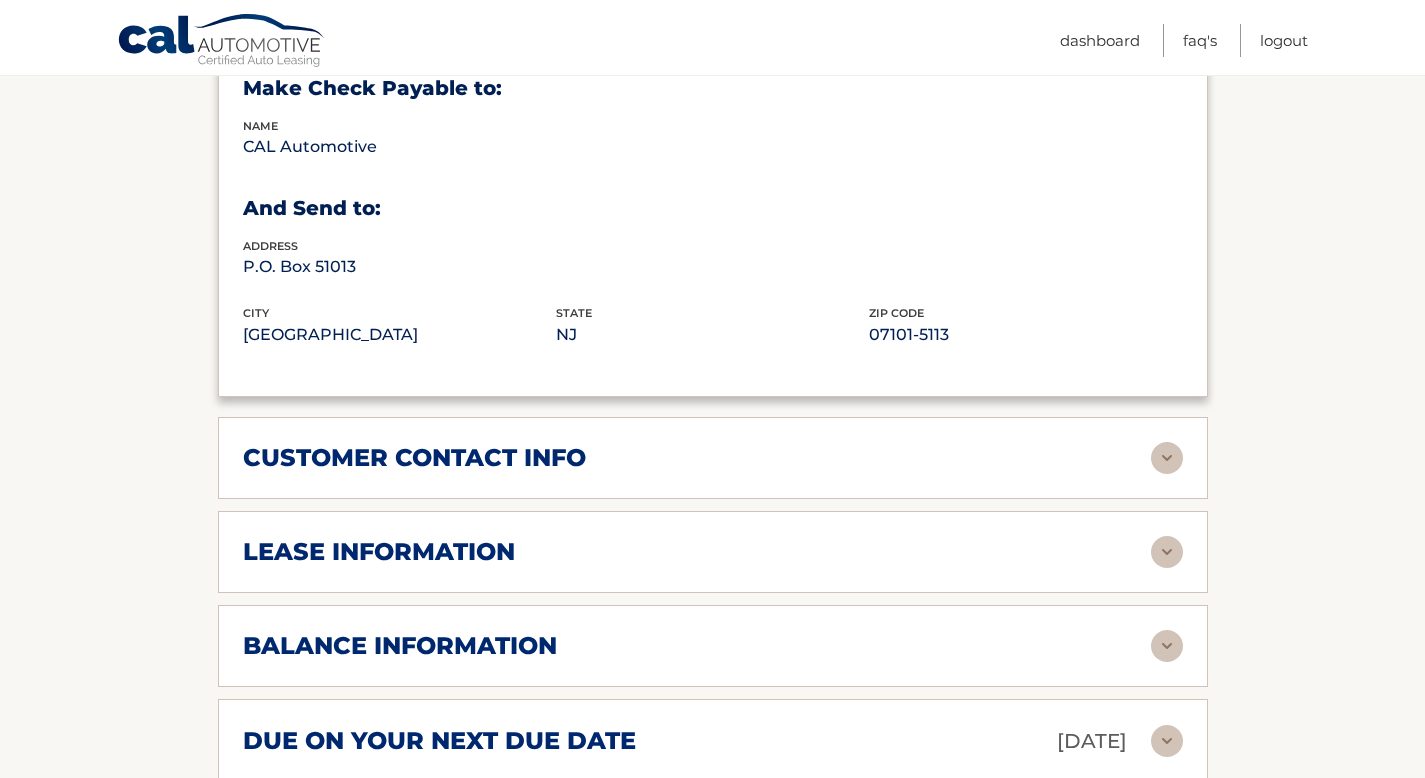 scroll, scrollTop: 1169, scrollLeft: 0, axis: vertical 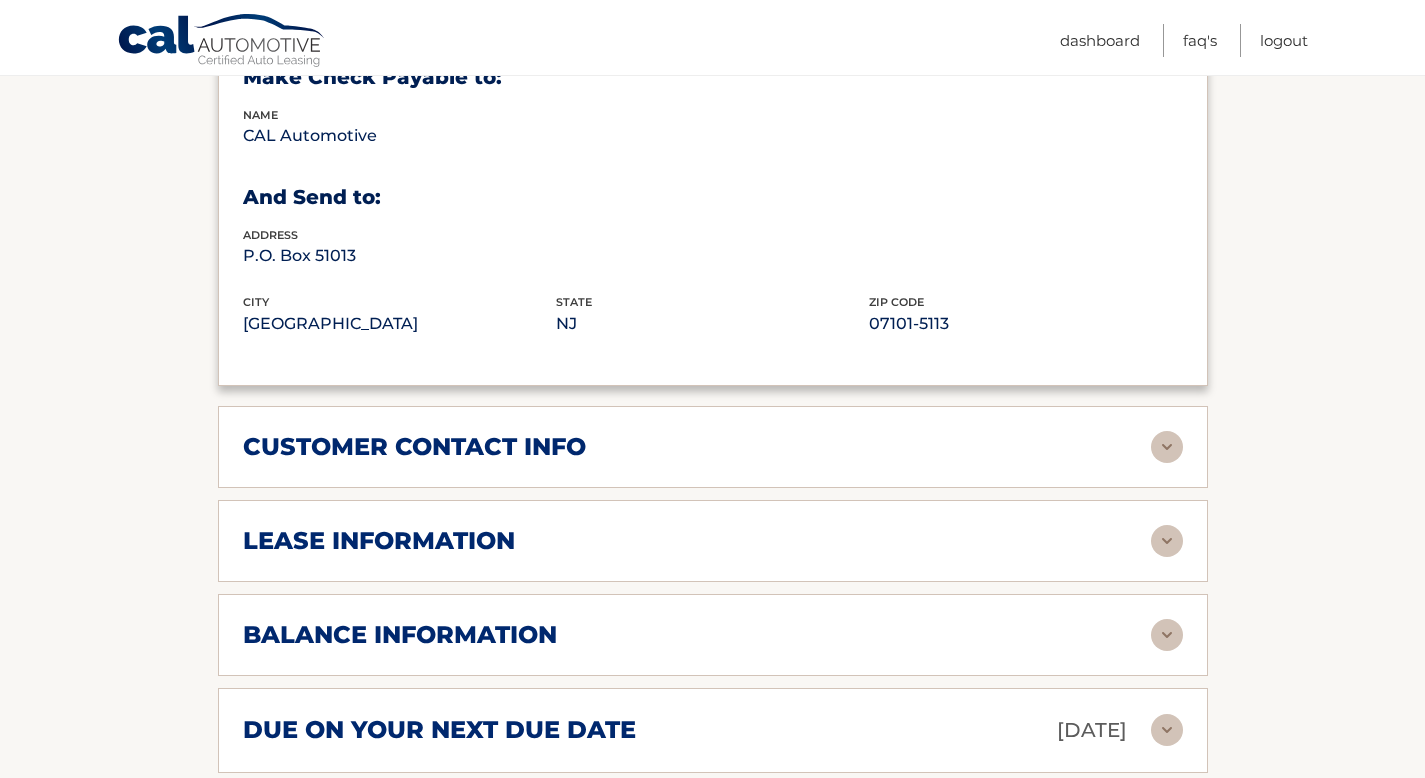 click on "customer contact info" at bounding box center [697, 447] 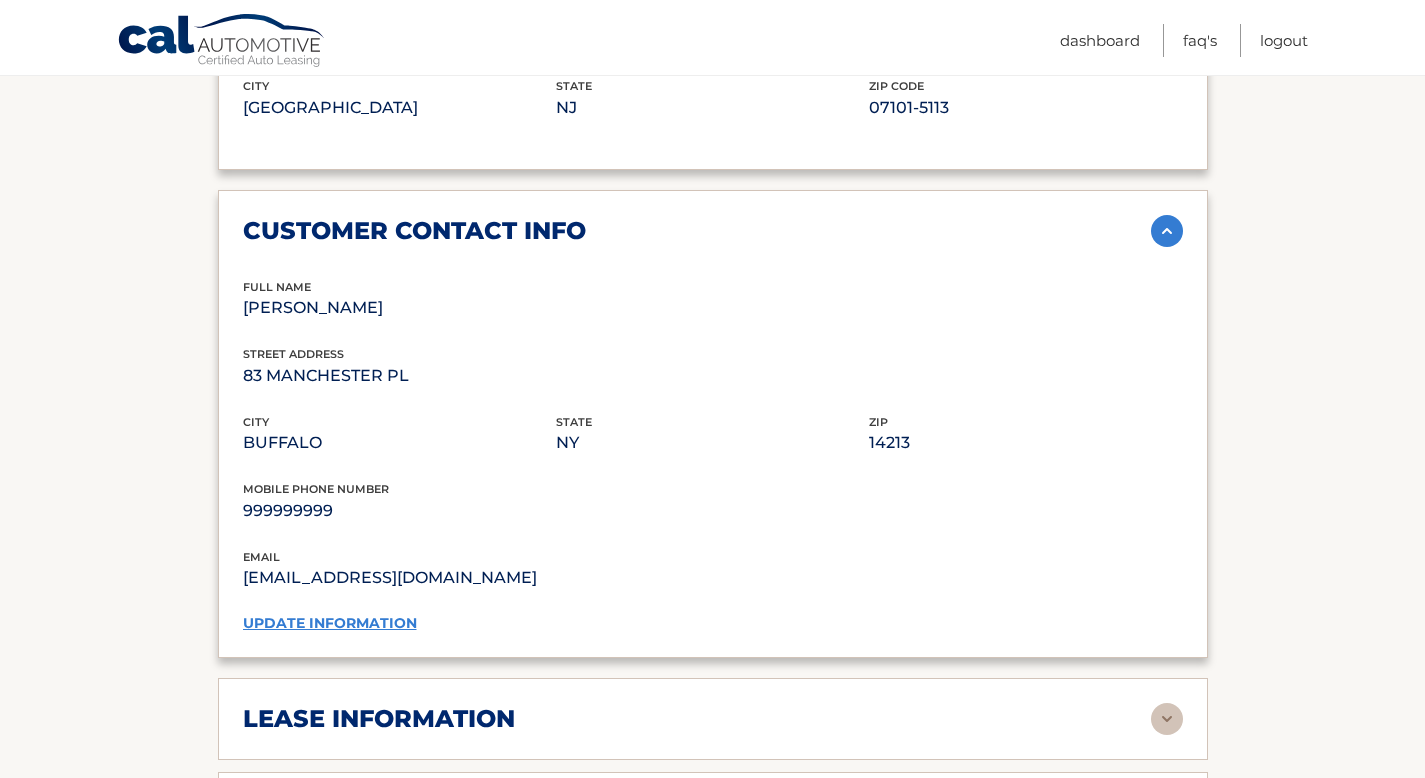 scroll, scrollTop: 1386, scrollLeft: 0, axis: vertical 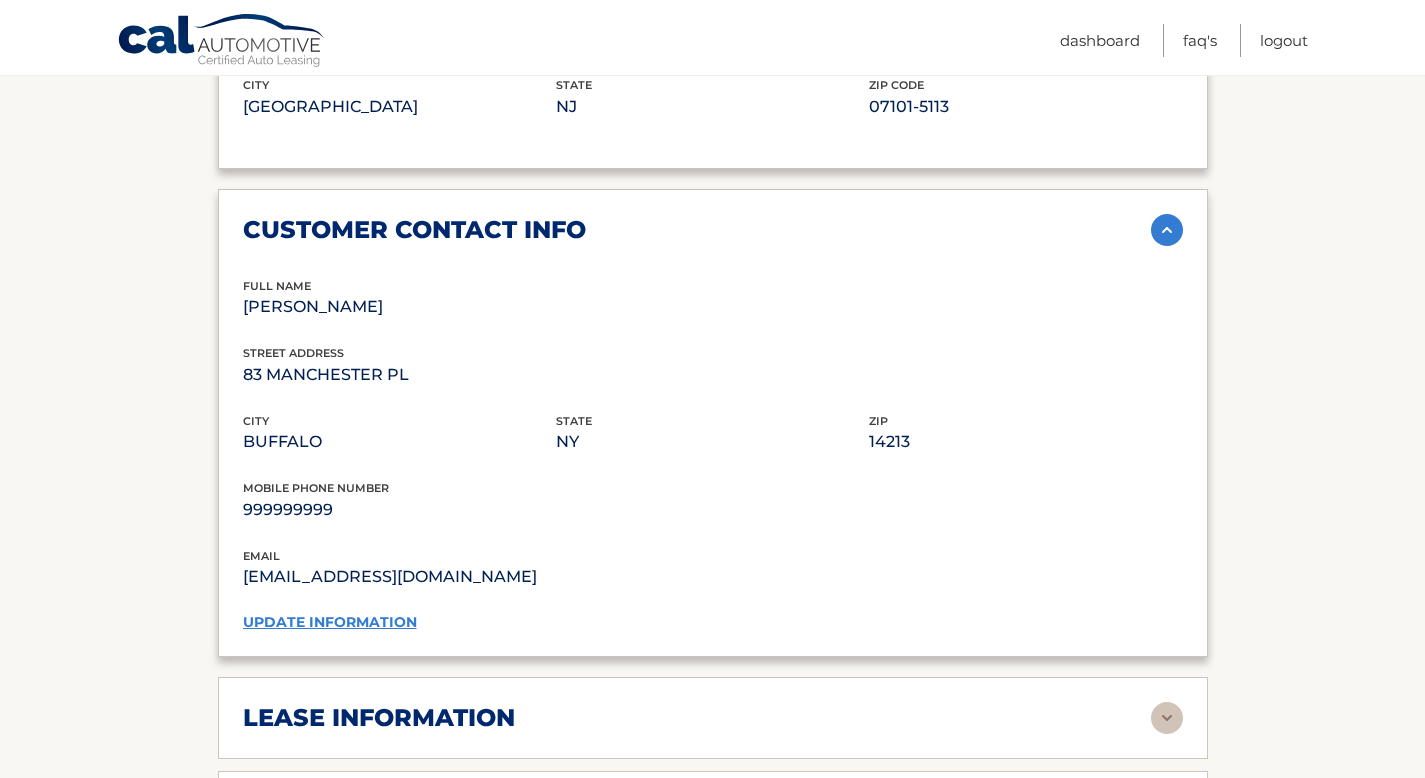 click on "update information" at bounding box center (330, 622) 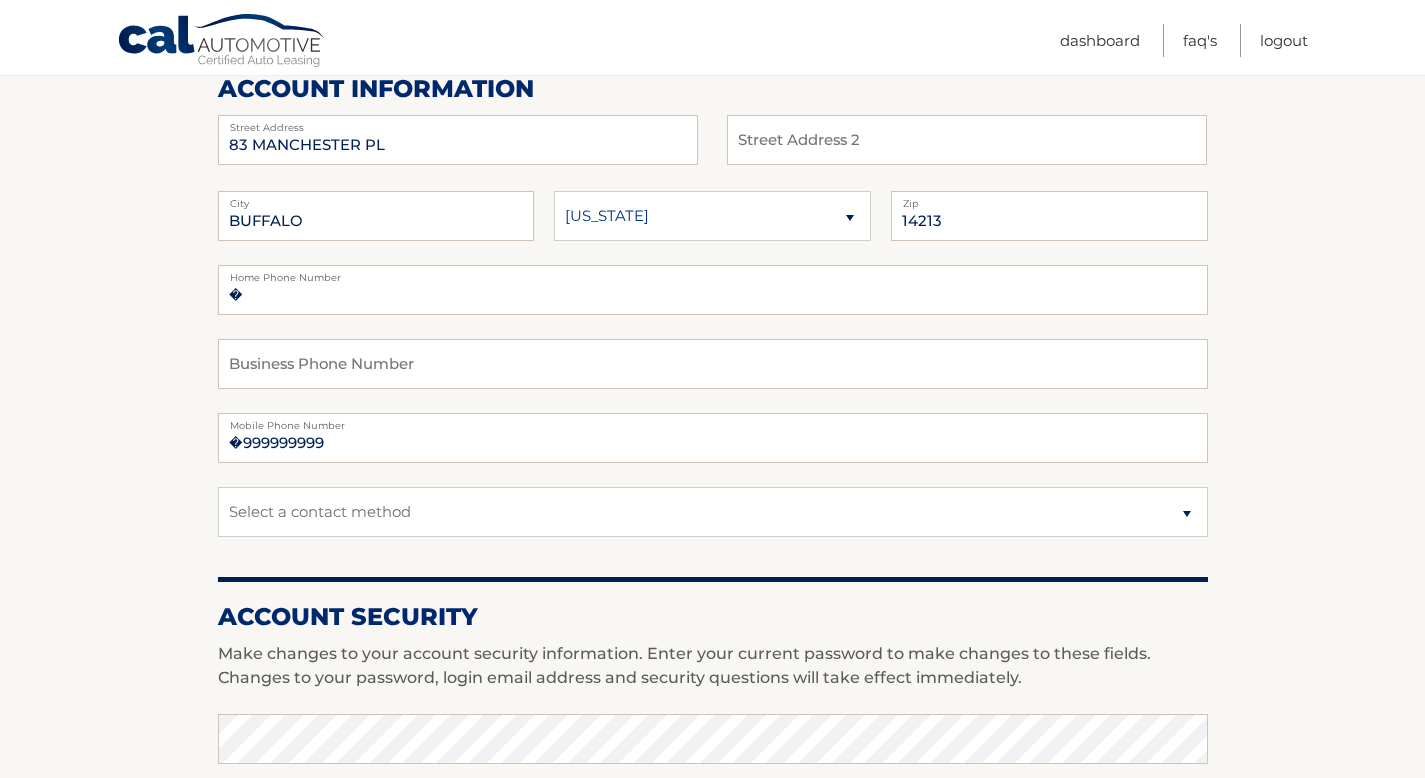 scroll, scrollTop: 270, scrollLeft: 0, axis: vertical 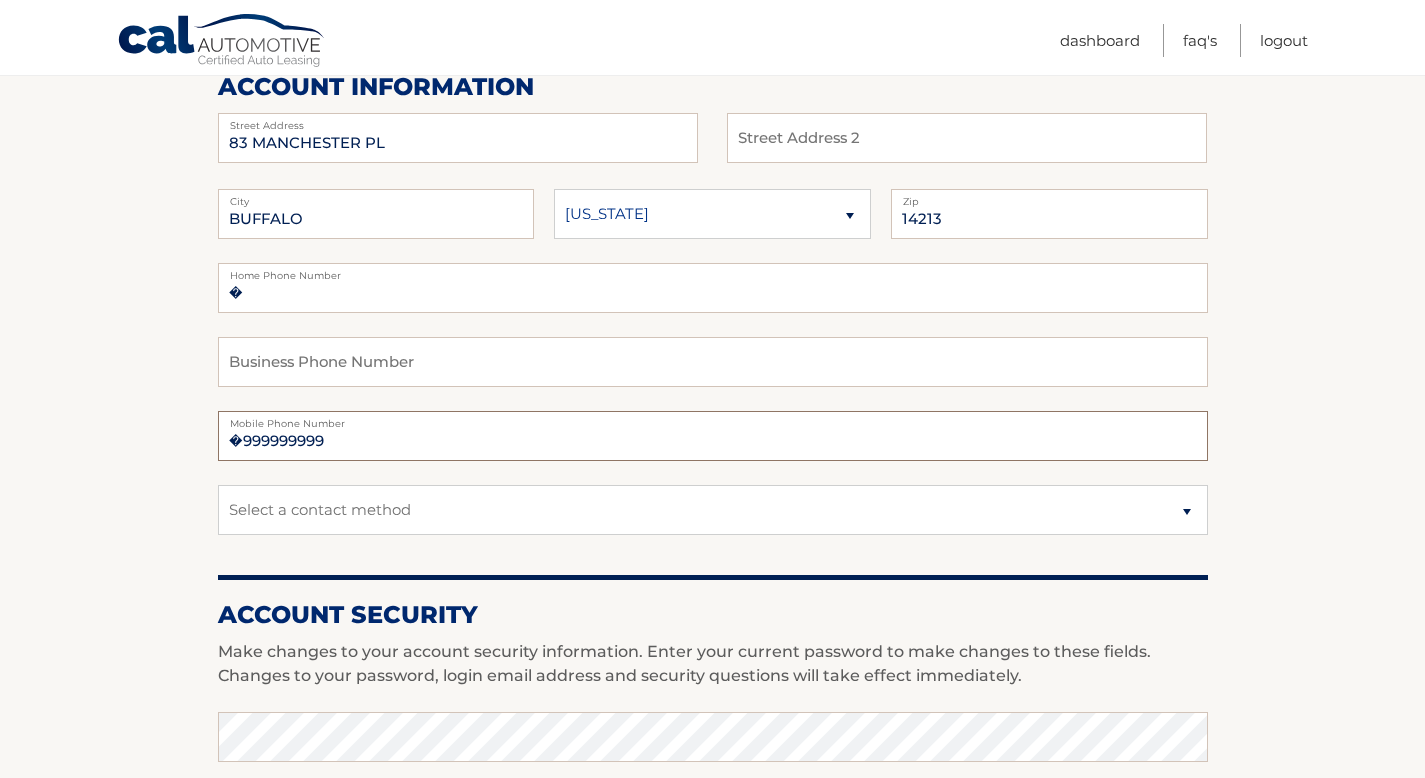 click on "�999999999" at bounding box center [713, 436] 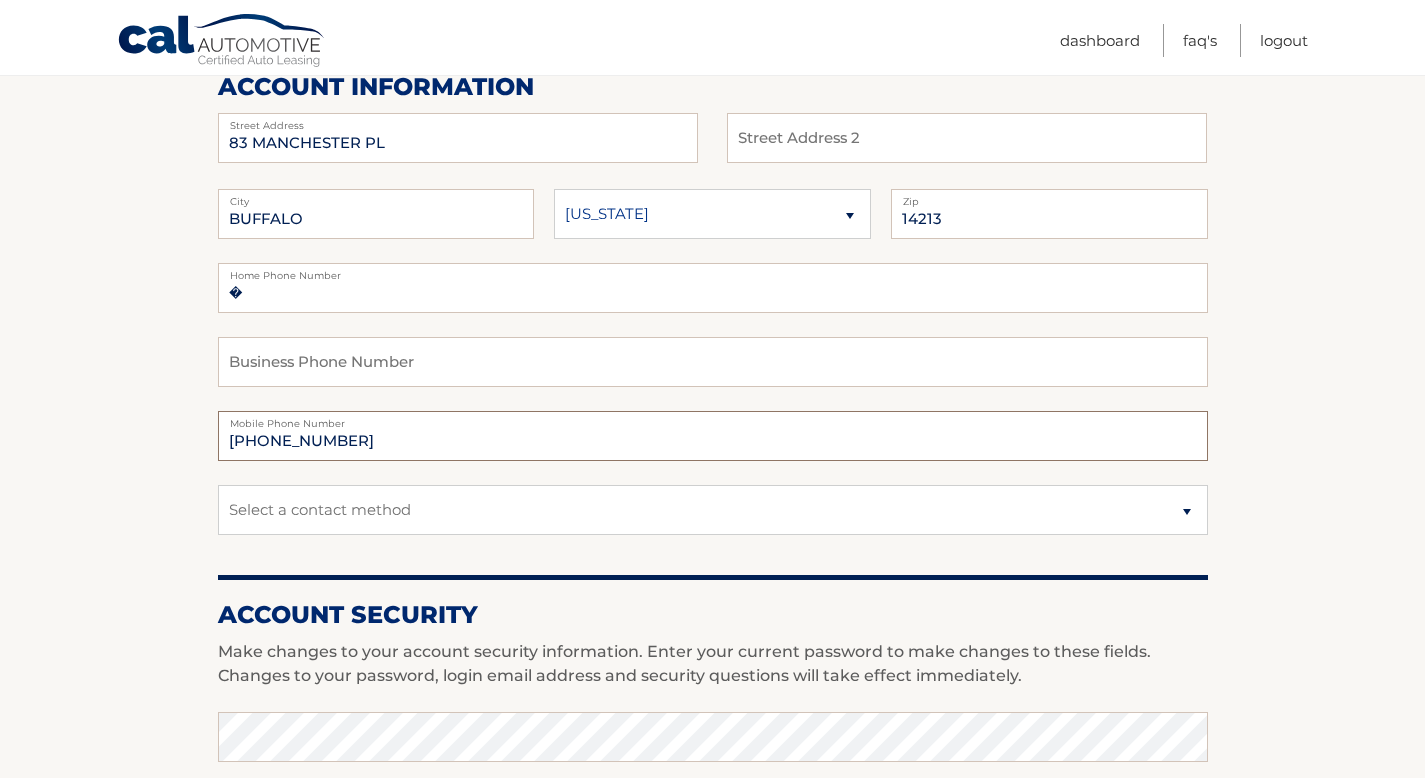 type on "[PHONE_NUMBER]" 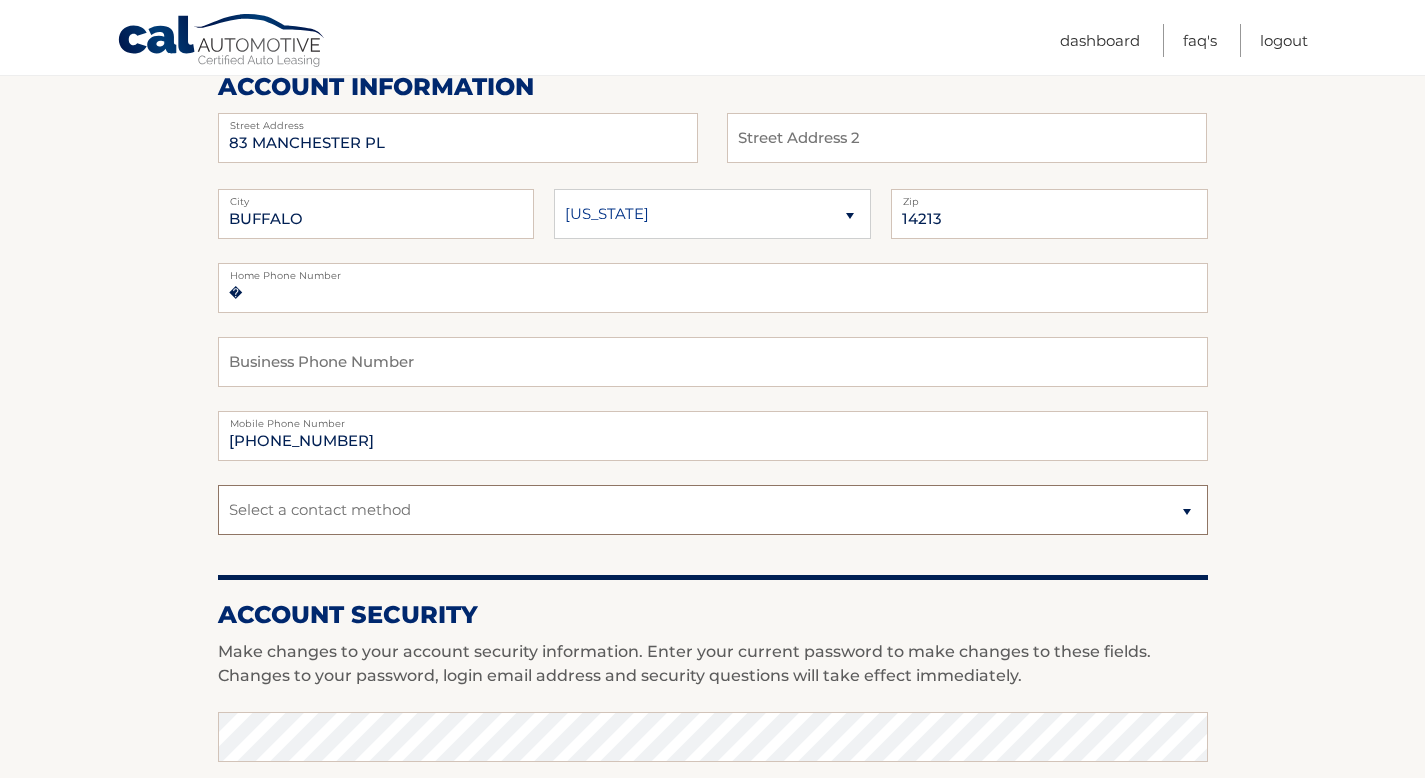 click on "Select a contact method
Mobile
Home" at bounding box center (713, 510) 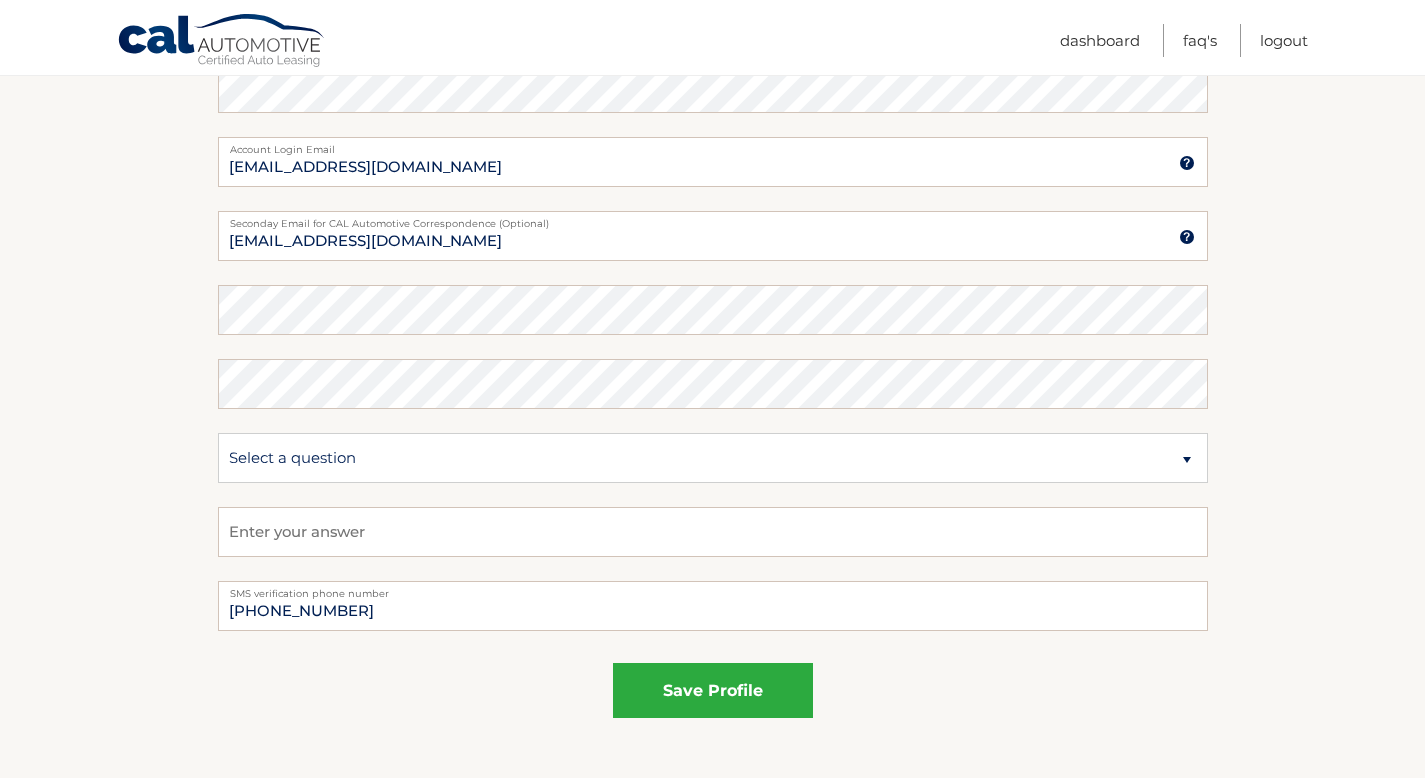 scroll, scrollTop: 921, scrollLeft: 0, axis: vertical 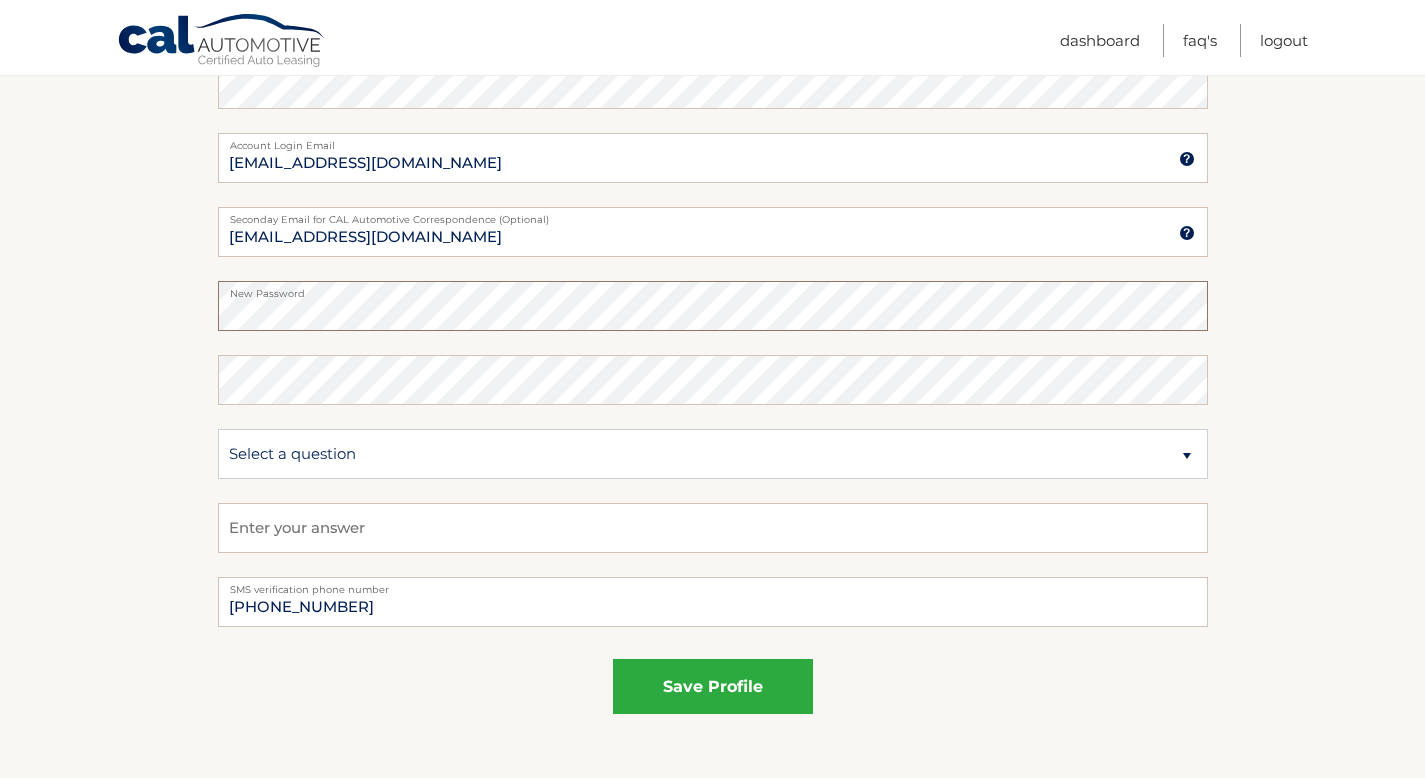 click on "Account Overview
|
Edit Profile
account information
83 MANCHESTER PL
Street Address
Street Address 2" at bounding box center (712, 50) 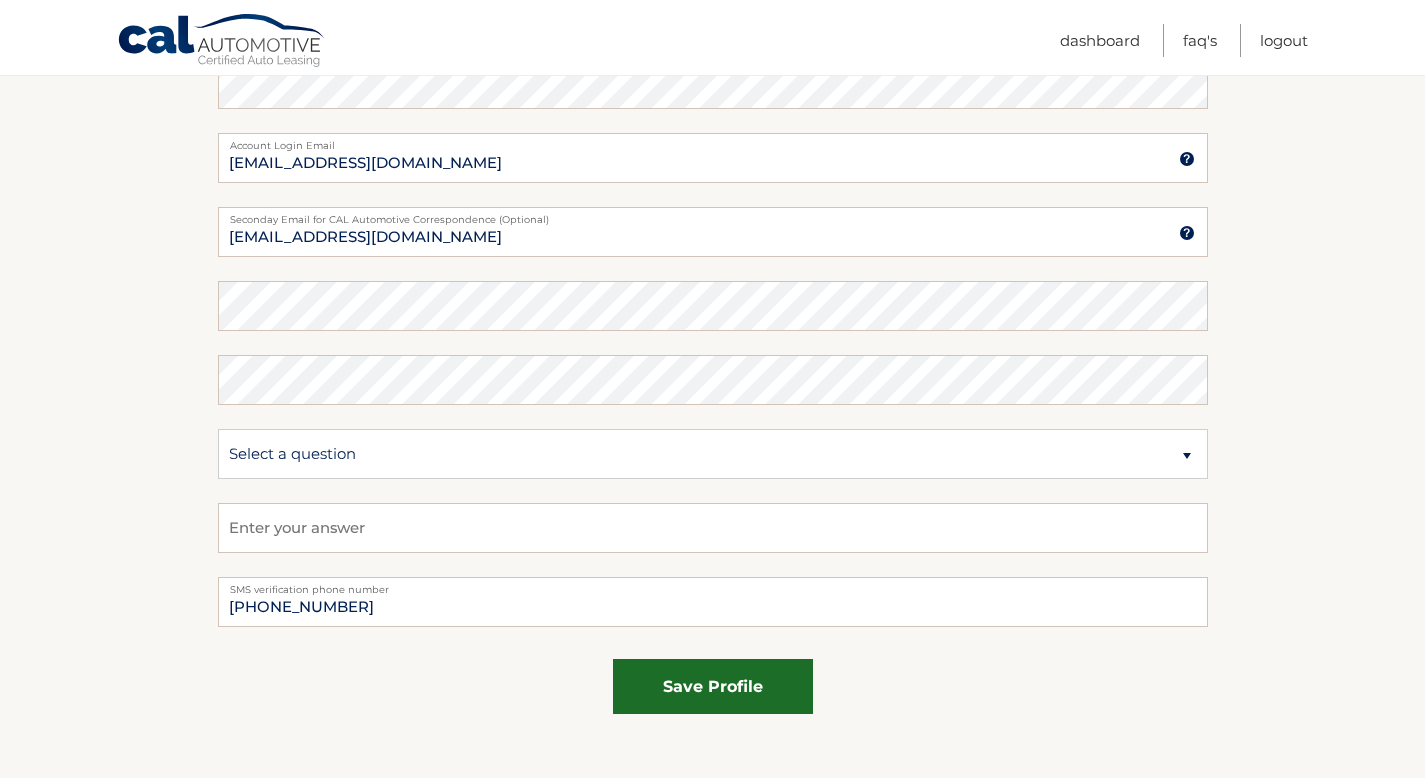 click on "save profile" at bounding box center [713, 686] 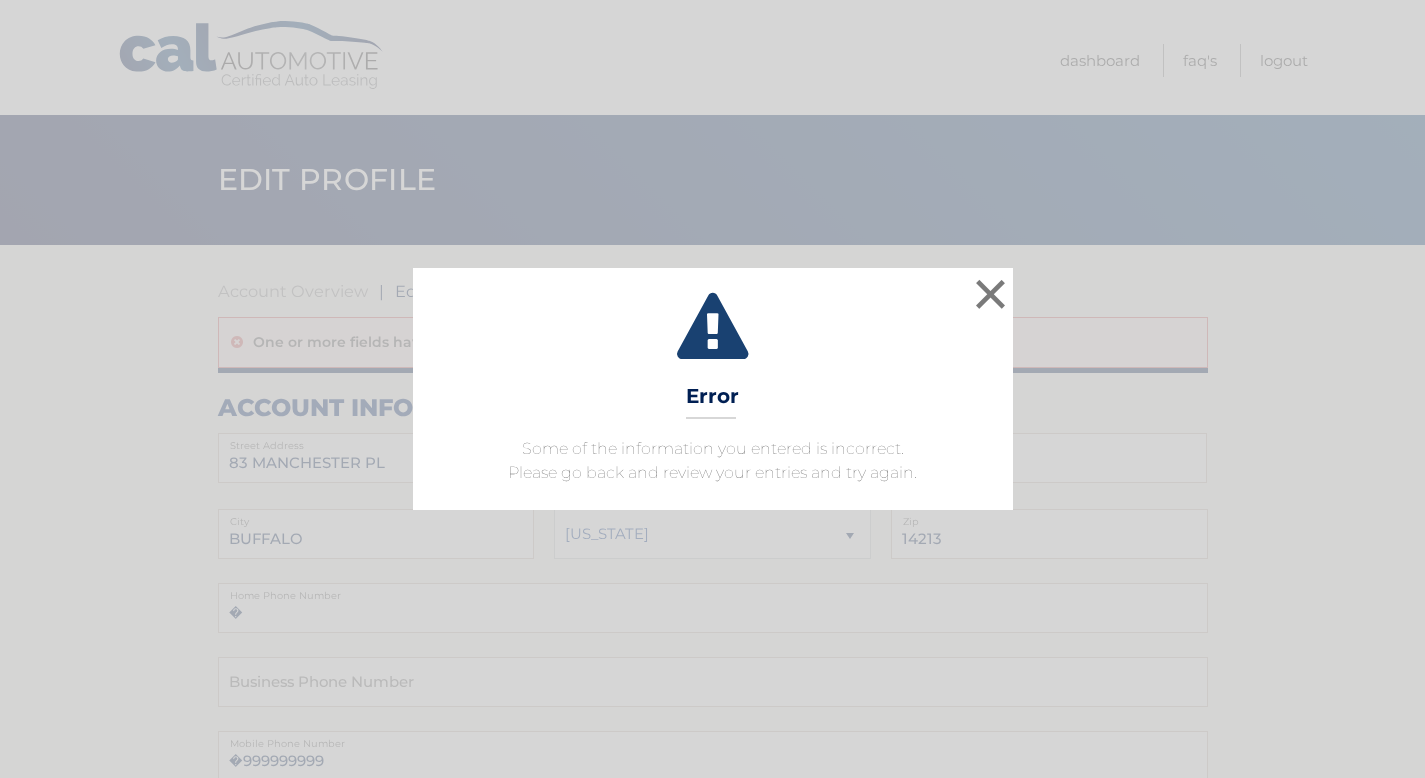 scroll, scrollTop: 0, scrollLeft: 0, axis: both 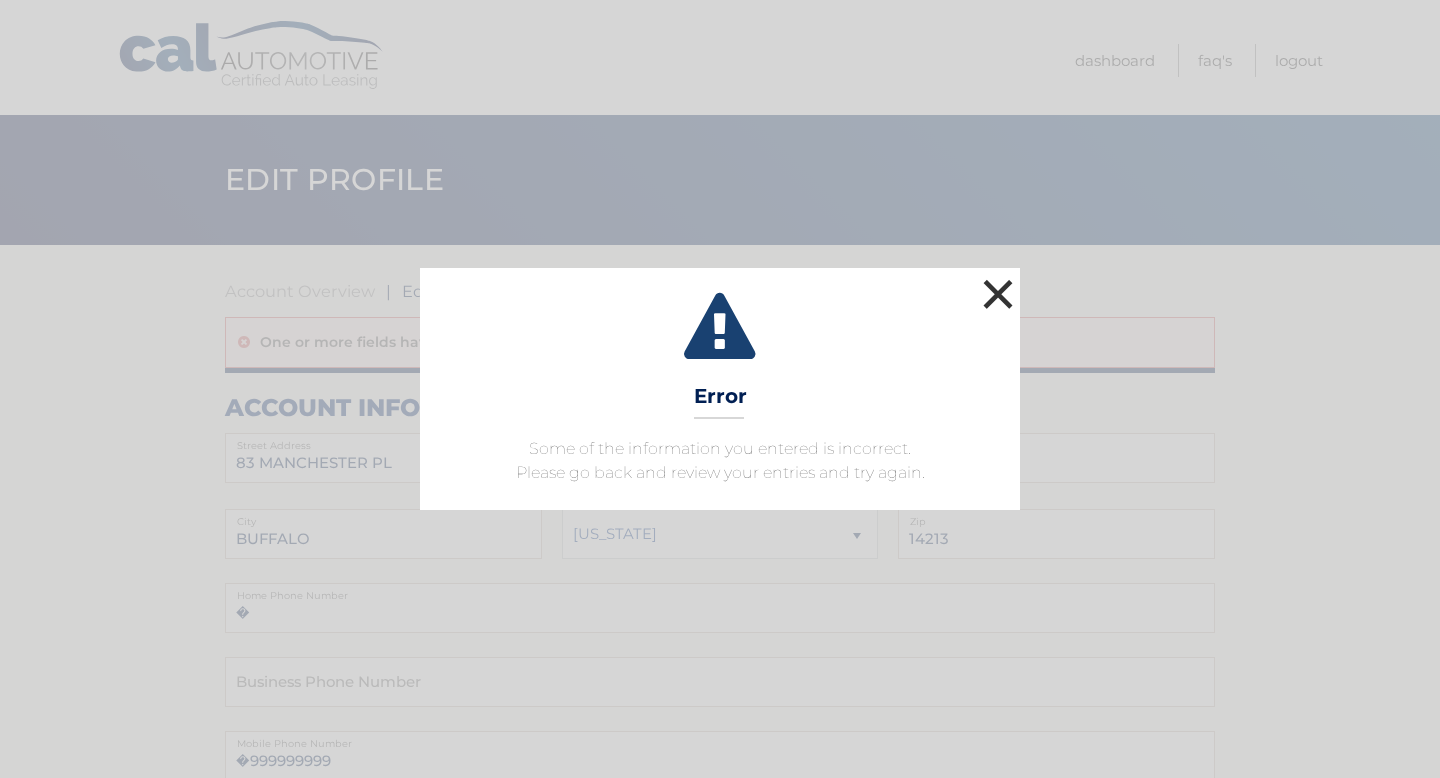 click on "×" at bounding box center [998, 294] 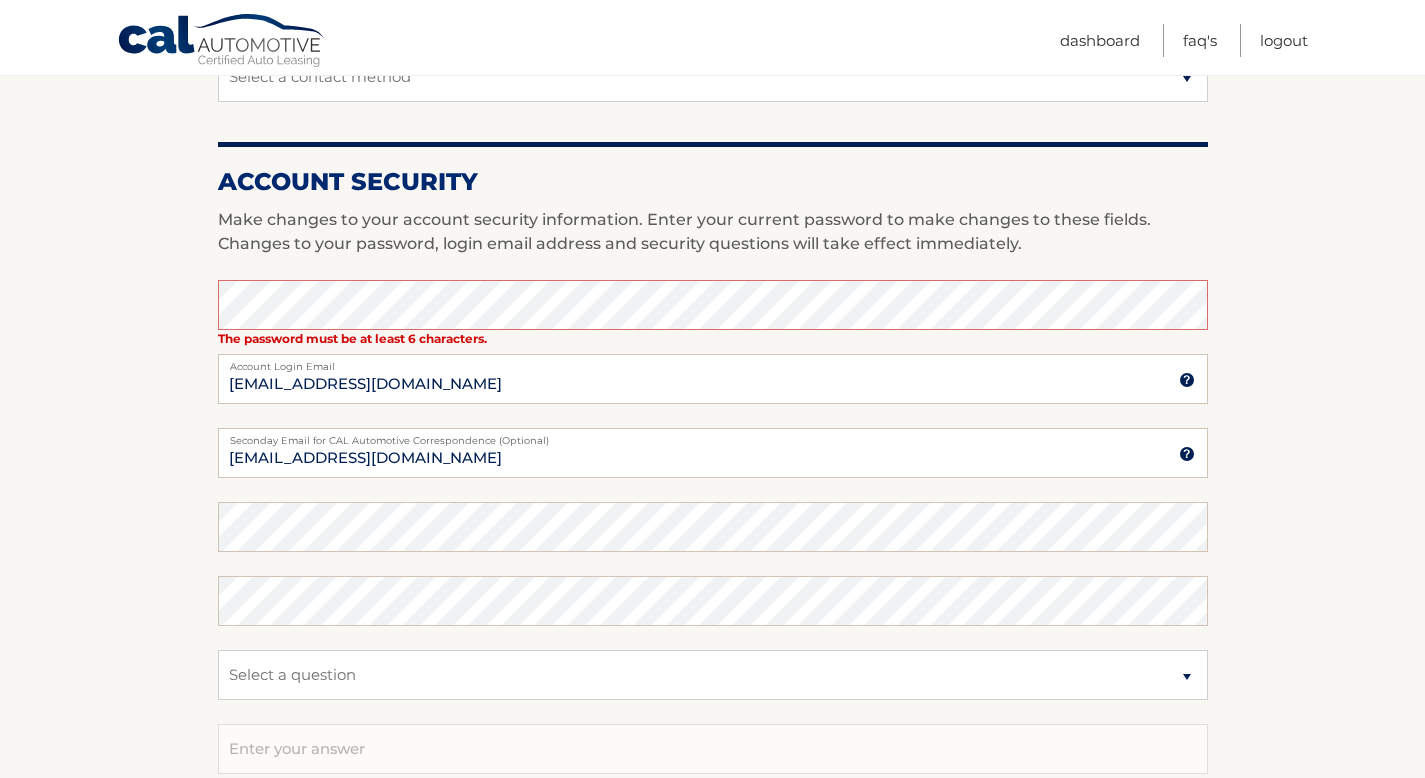 scroll, scrollTop: 748, scrollLeft: 0, axis: vertical 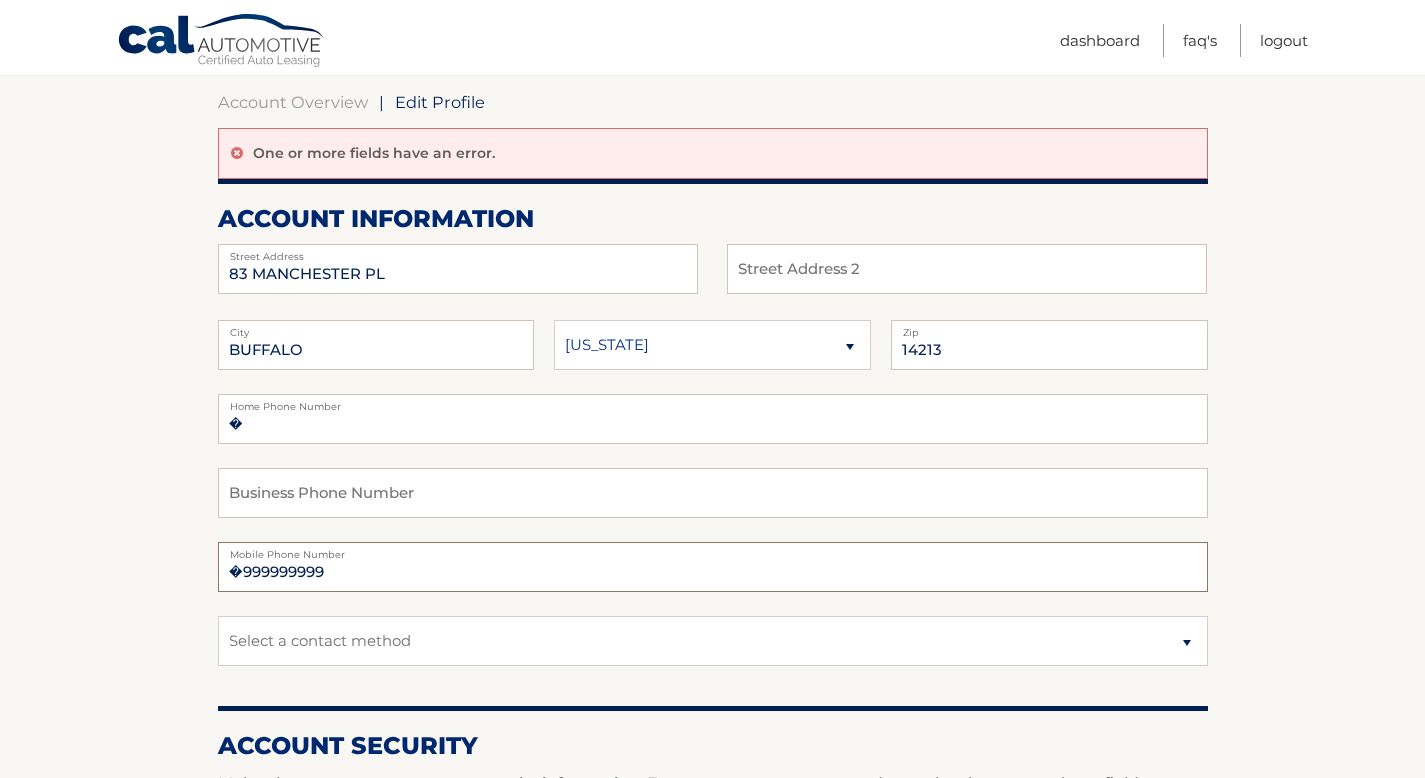 click on "�999999999" at bounding box center (713, 567) 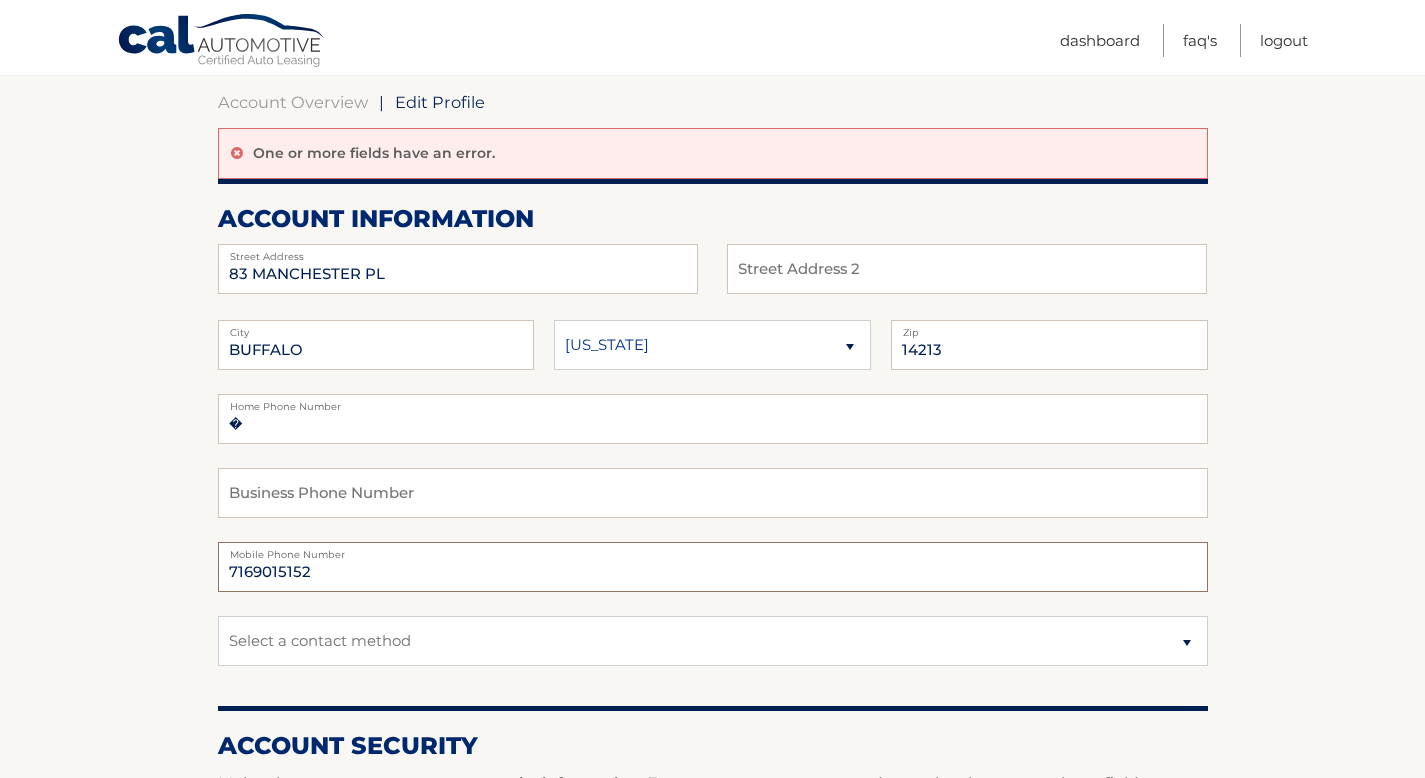 type on "7169015152" 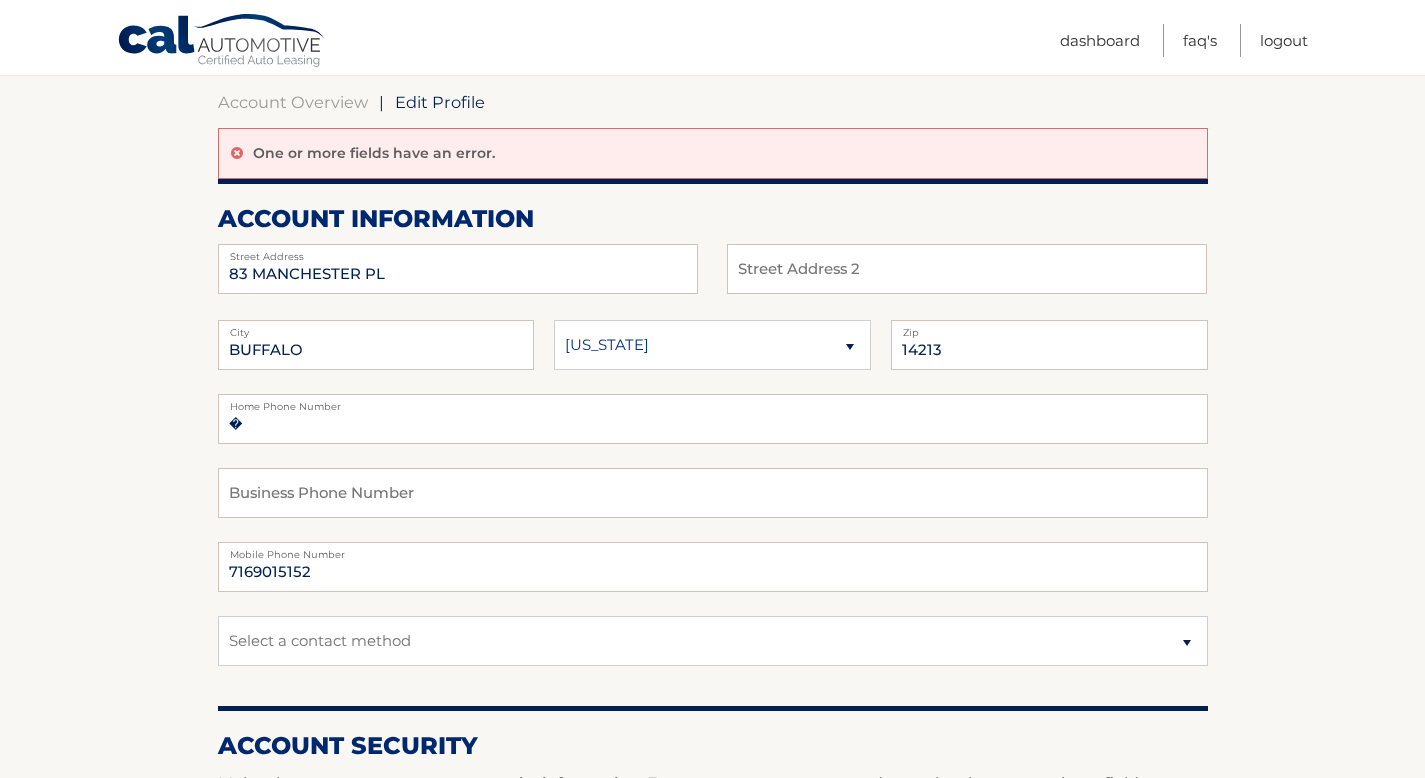 click on "Account Overview
|
Edit Profile
One or more fields have an error.
account information
83 MANCHESTER PL
Street Address" at bounding box center [712, 809] 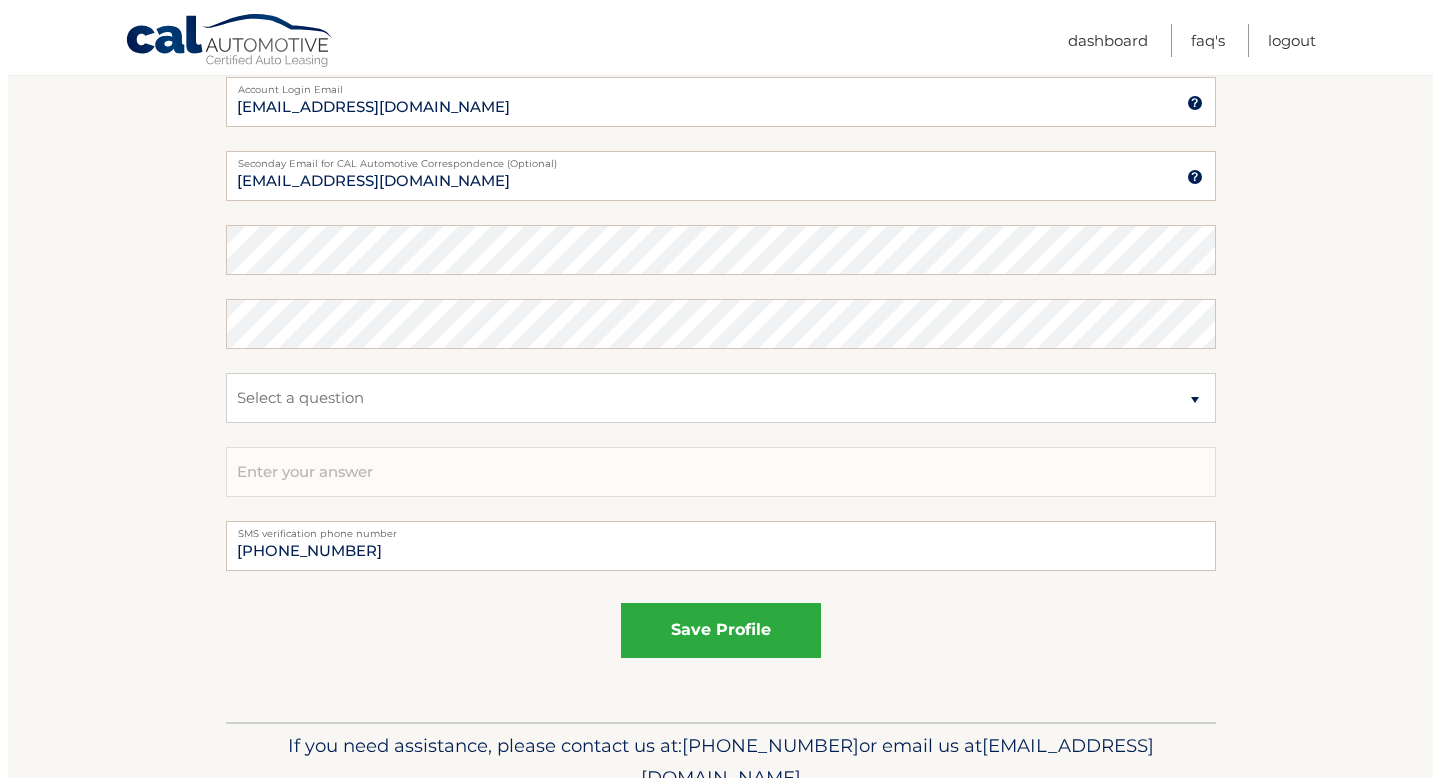 scroll, scrollTop: 1126, scrollLeft: 0, axis: vertical 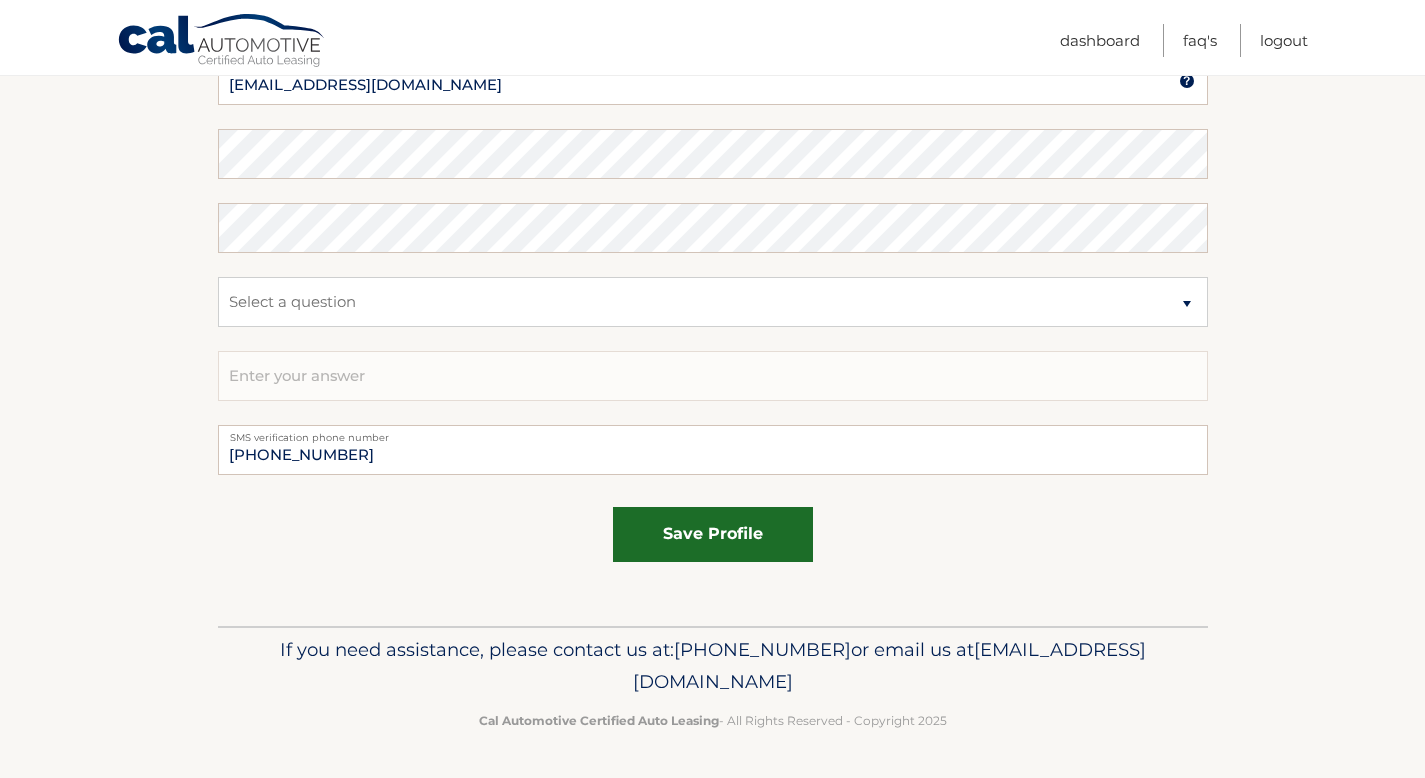 click on "save profile" at bounding box center (713, 534) 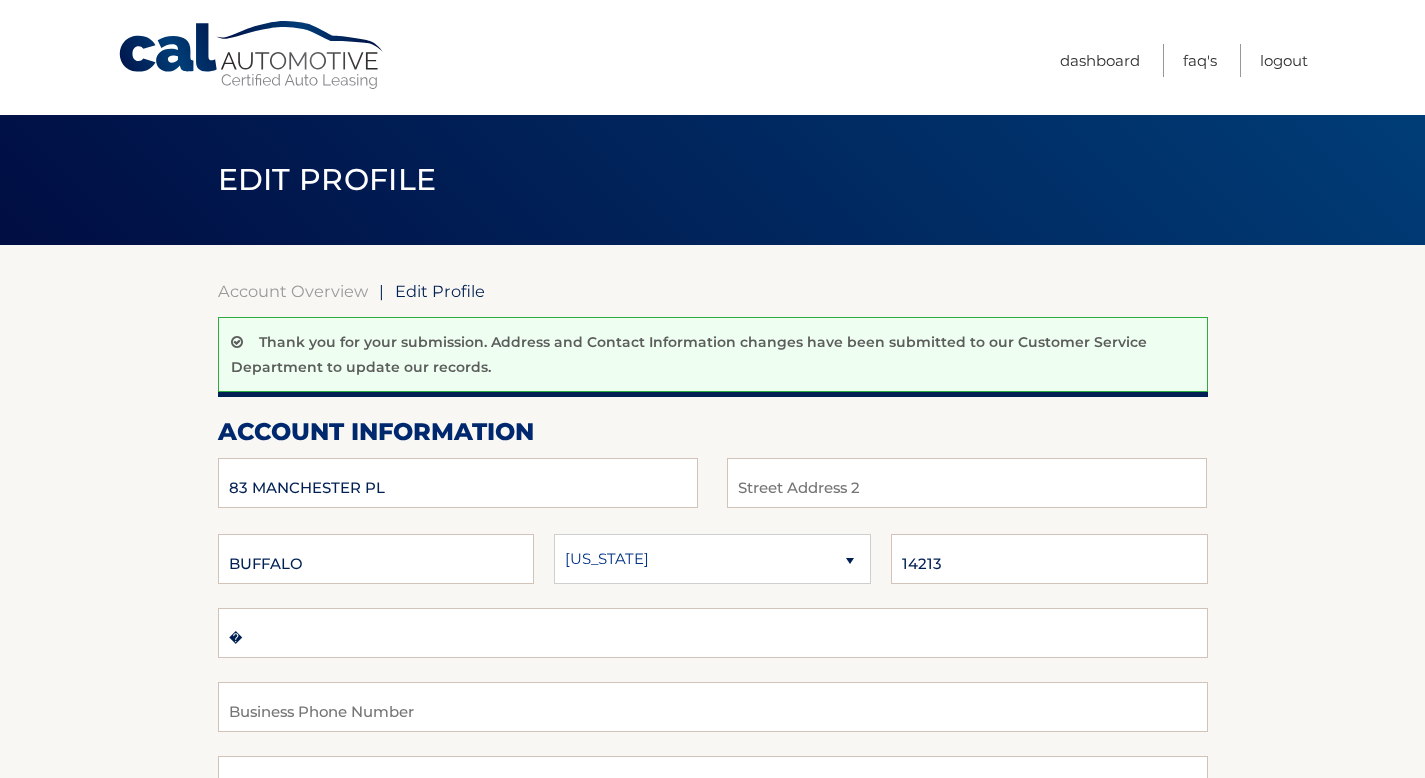 scroll, scrollTop: 0, scrollLeft: 0, axis: both 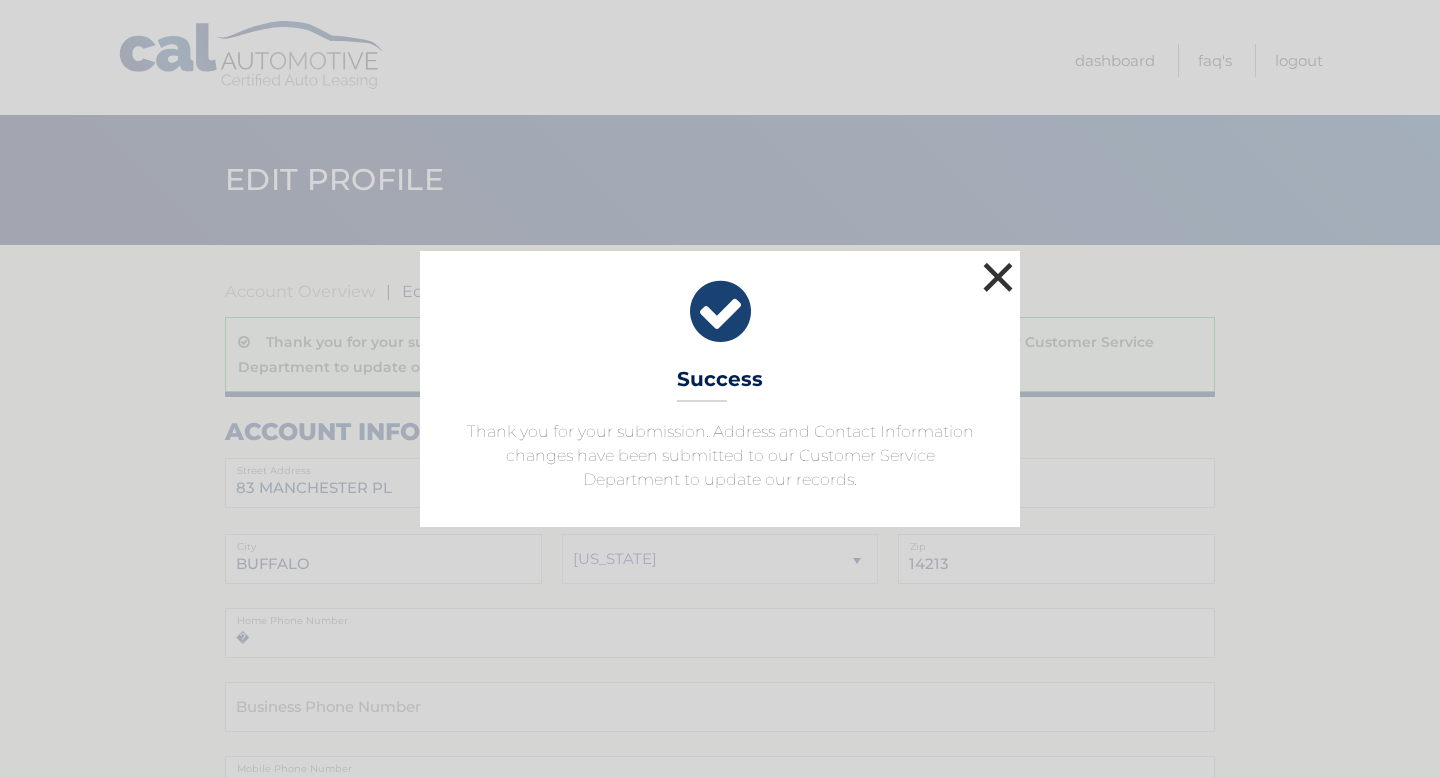 click on "×" at bounding box center (998, 277) 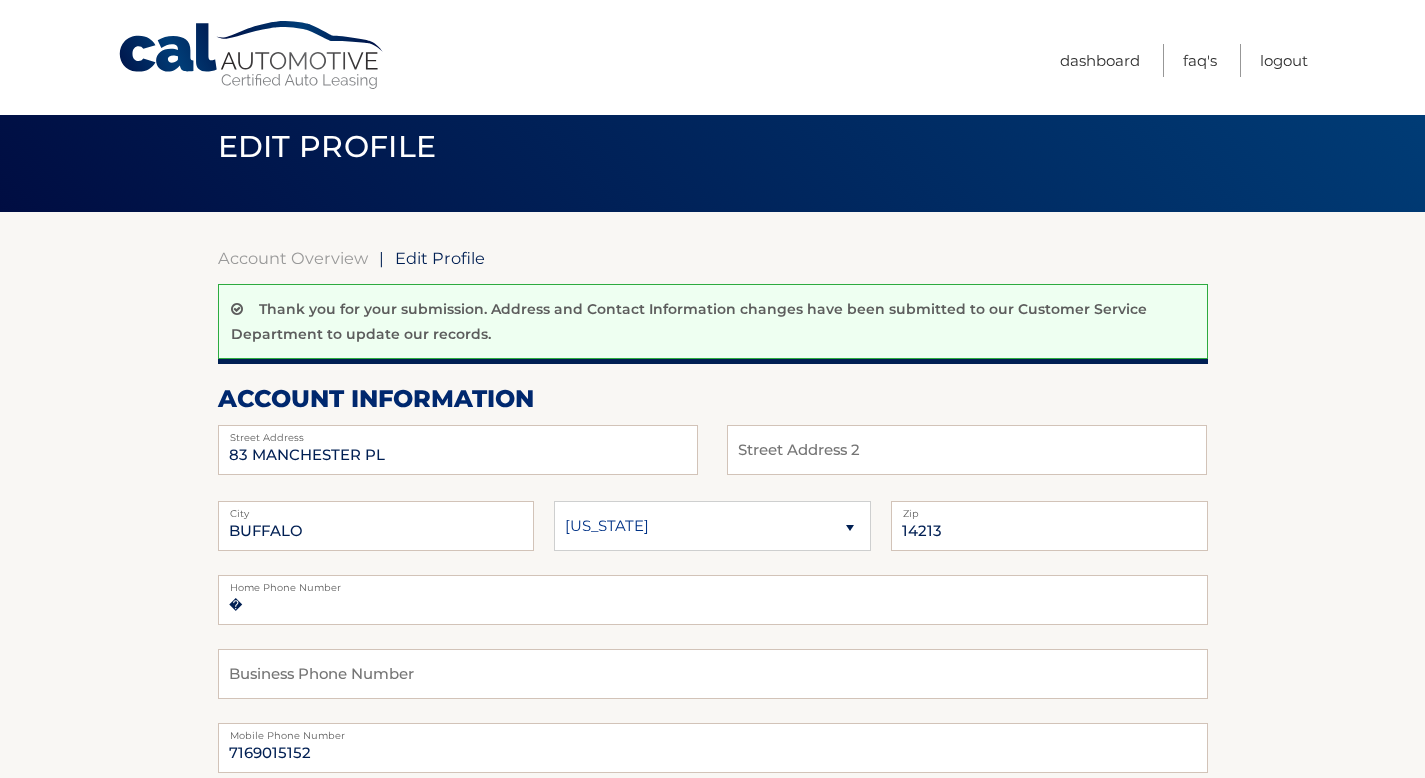 scroll, scrollTop: 0, scrollLeft: 0, axis: both 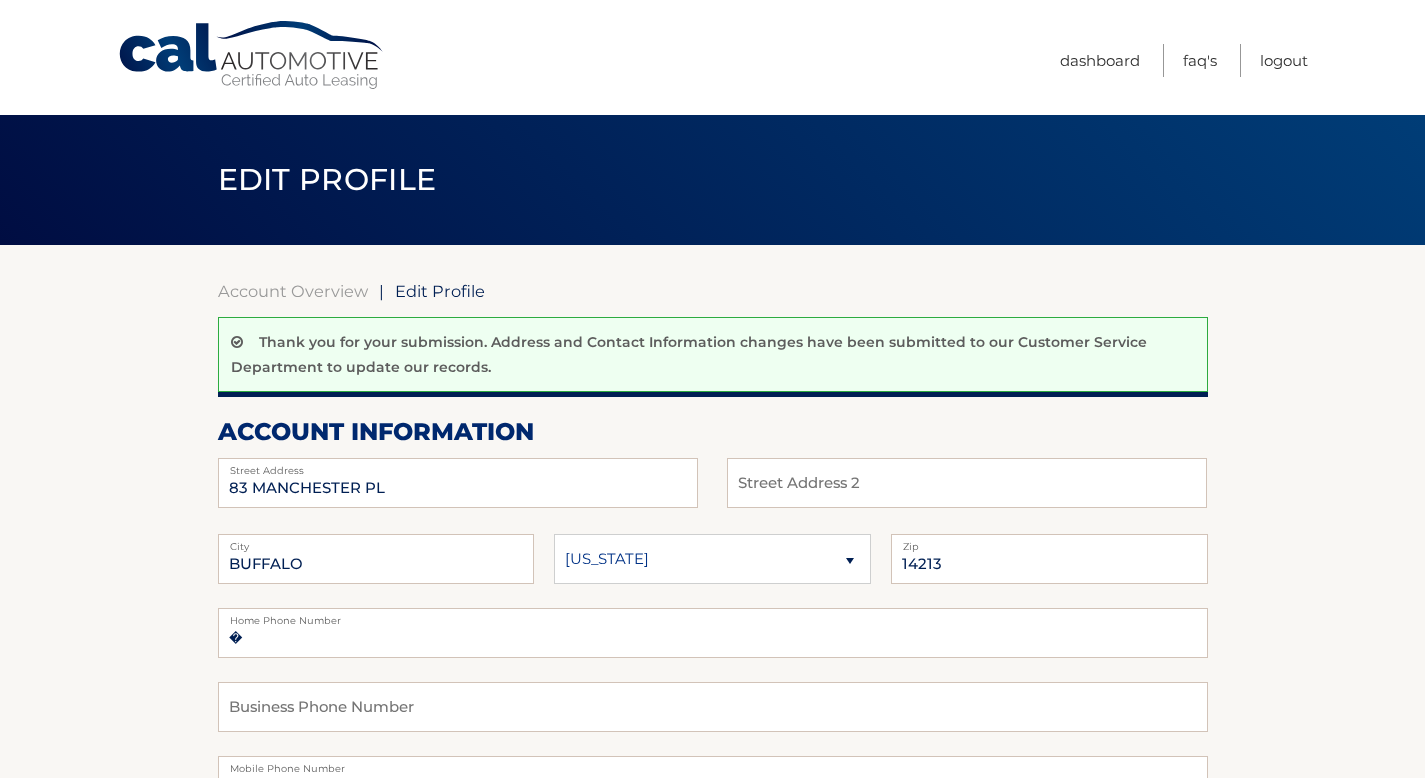 click on "Cal Automotive" at bounding box center (252, 55) 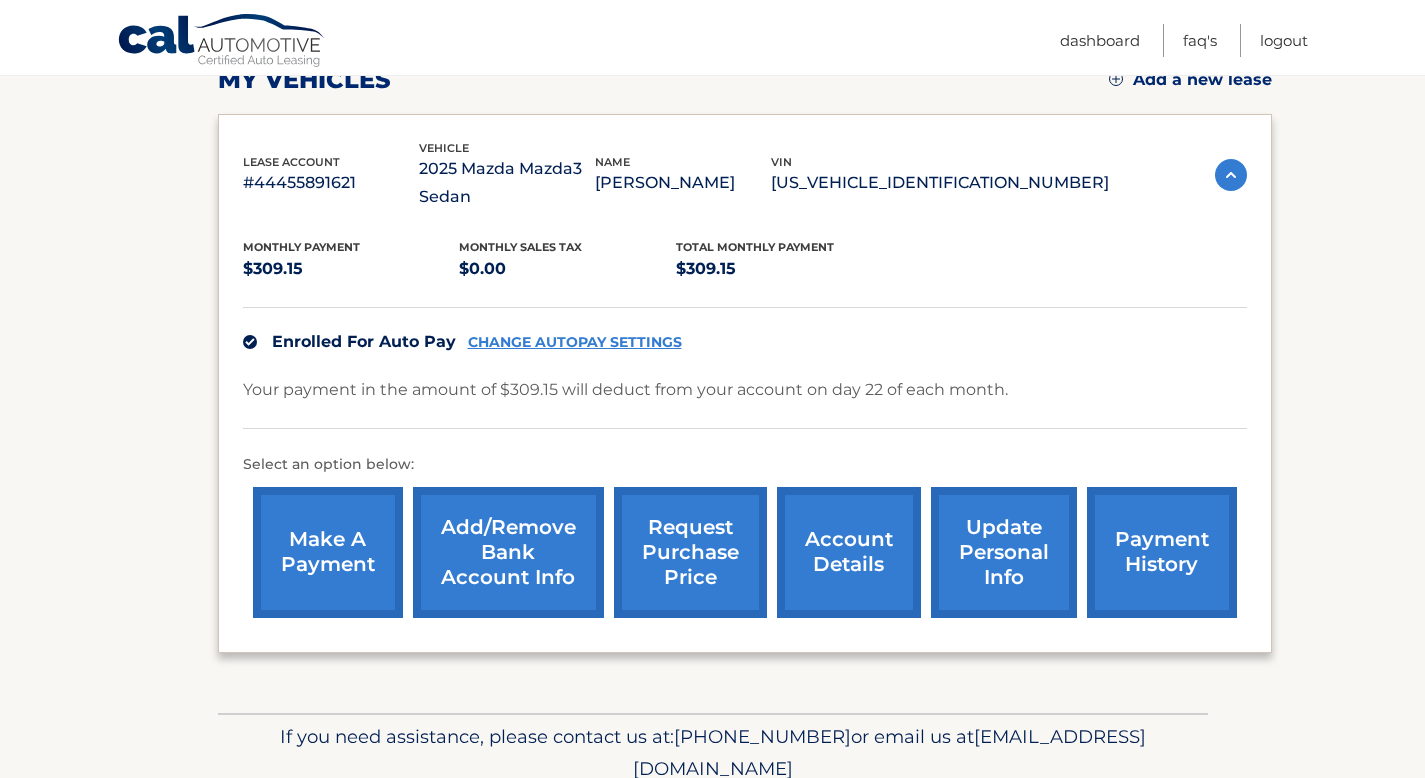 scroll, scrollTop: 386, scrollLeft: 0, axis: vertical 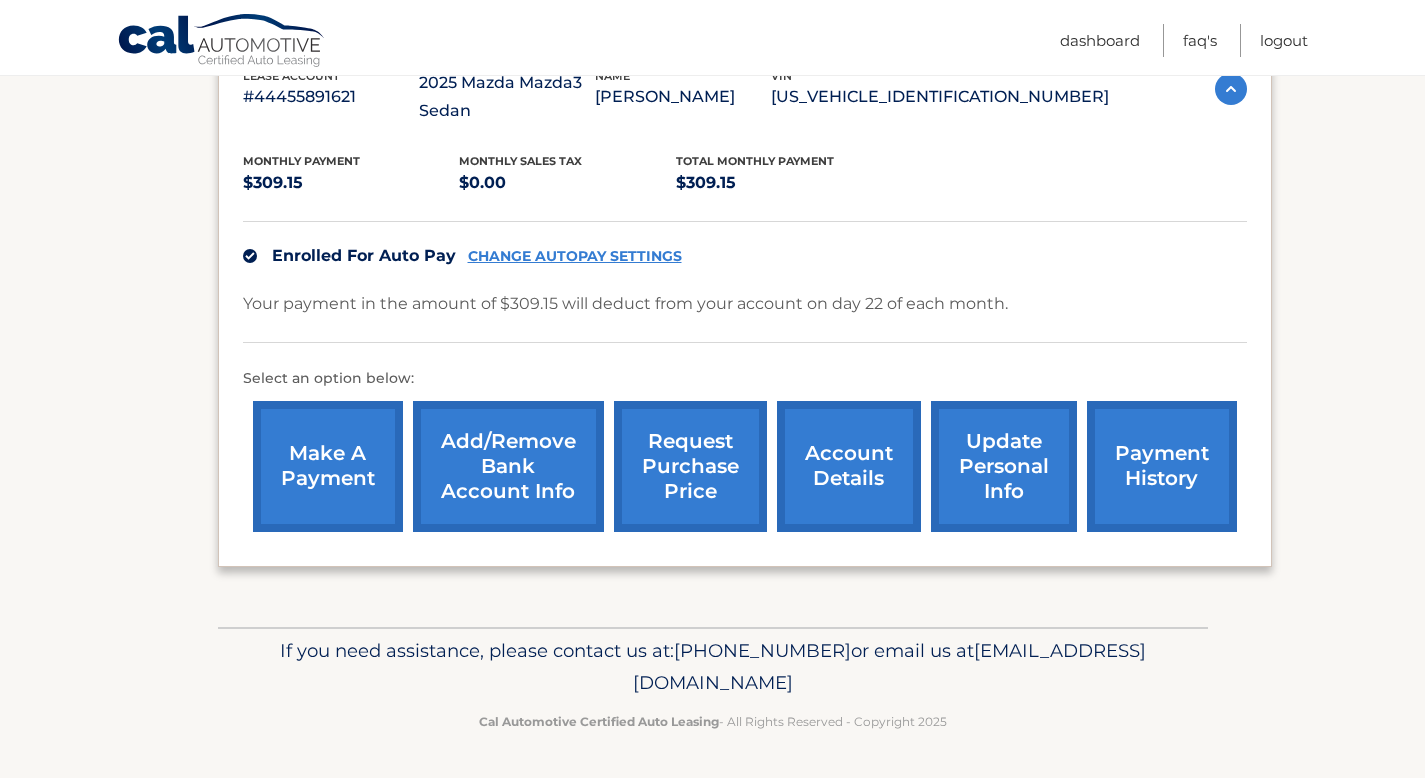 click on "account details" at bounding box center (849, 466) 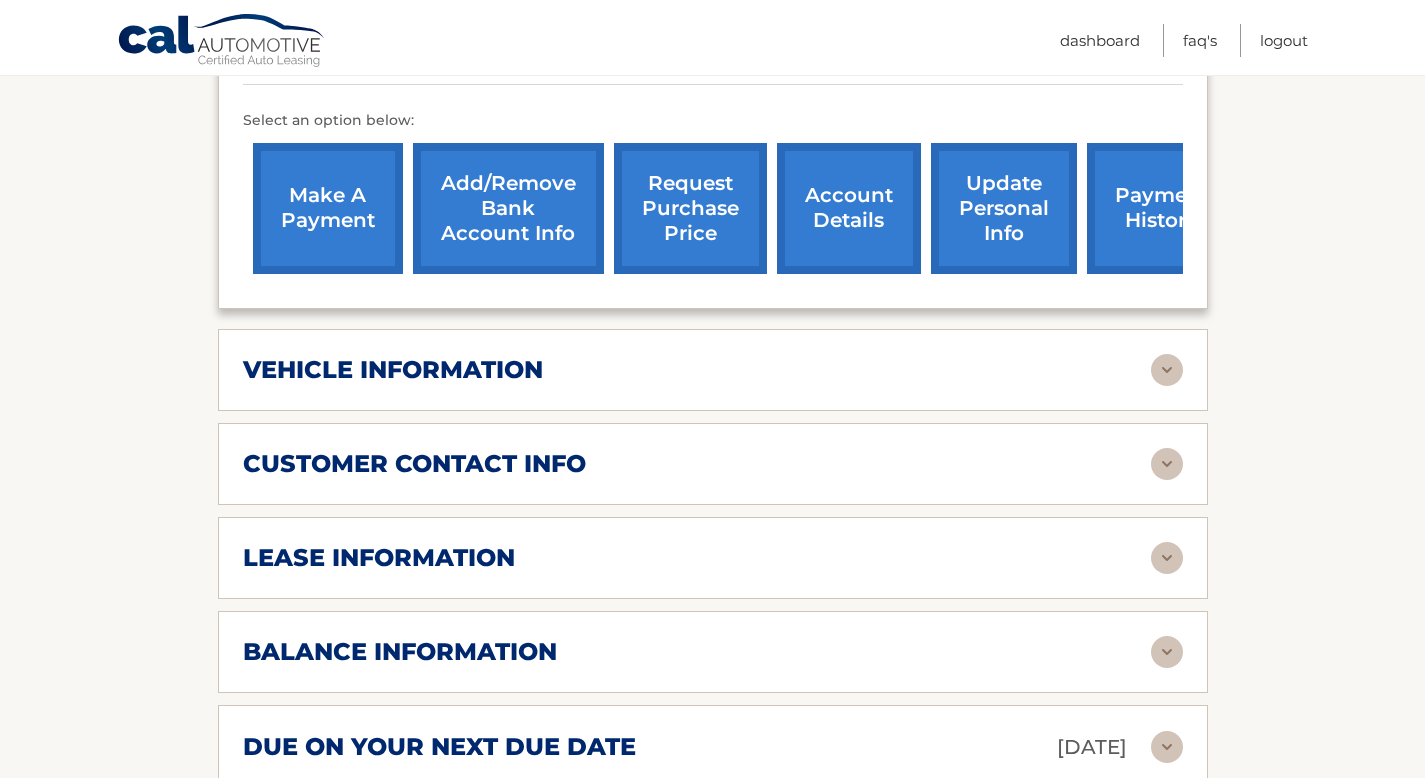 scroll, scrollTop: 683, scrollLeft: 0, axis: vertical 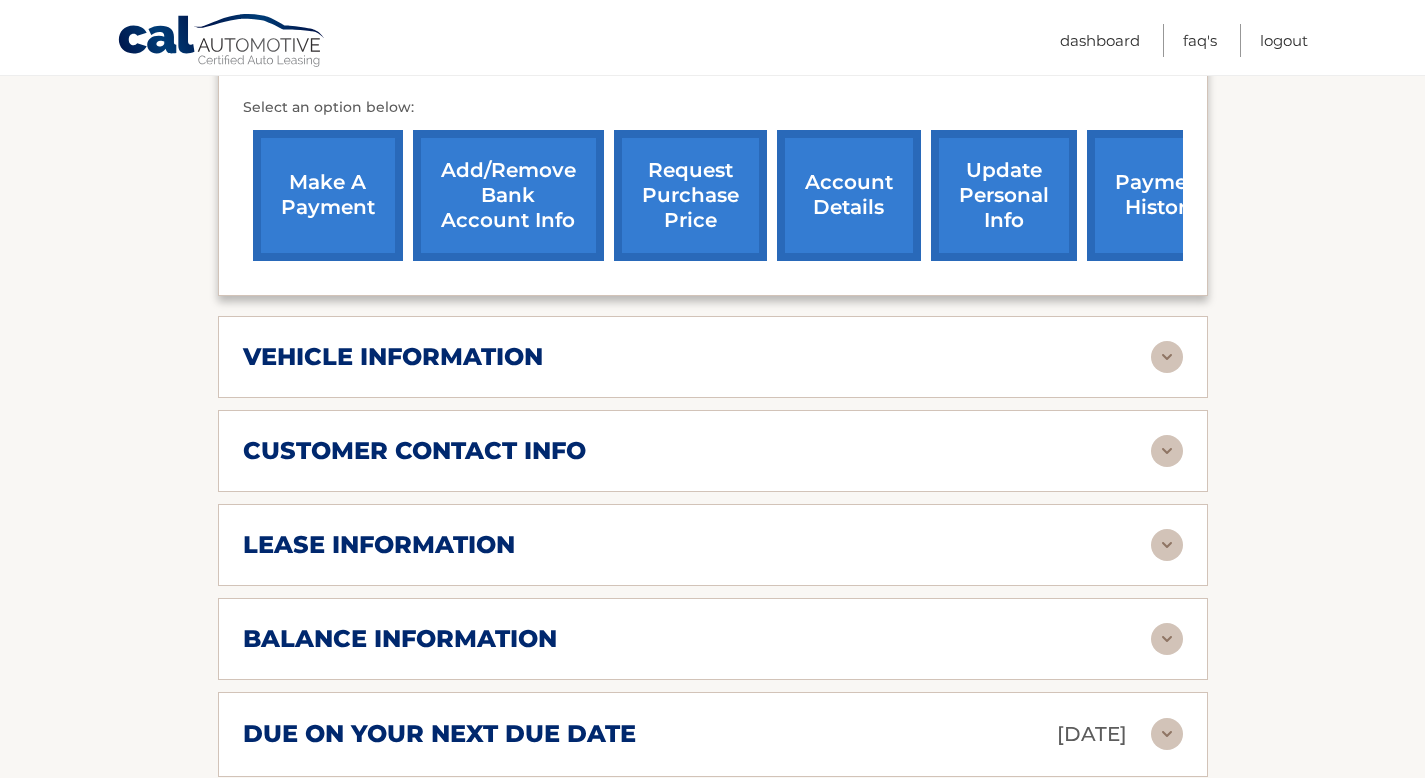 click on "lease information" at bounding box center (697, 545) 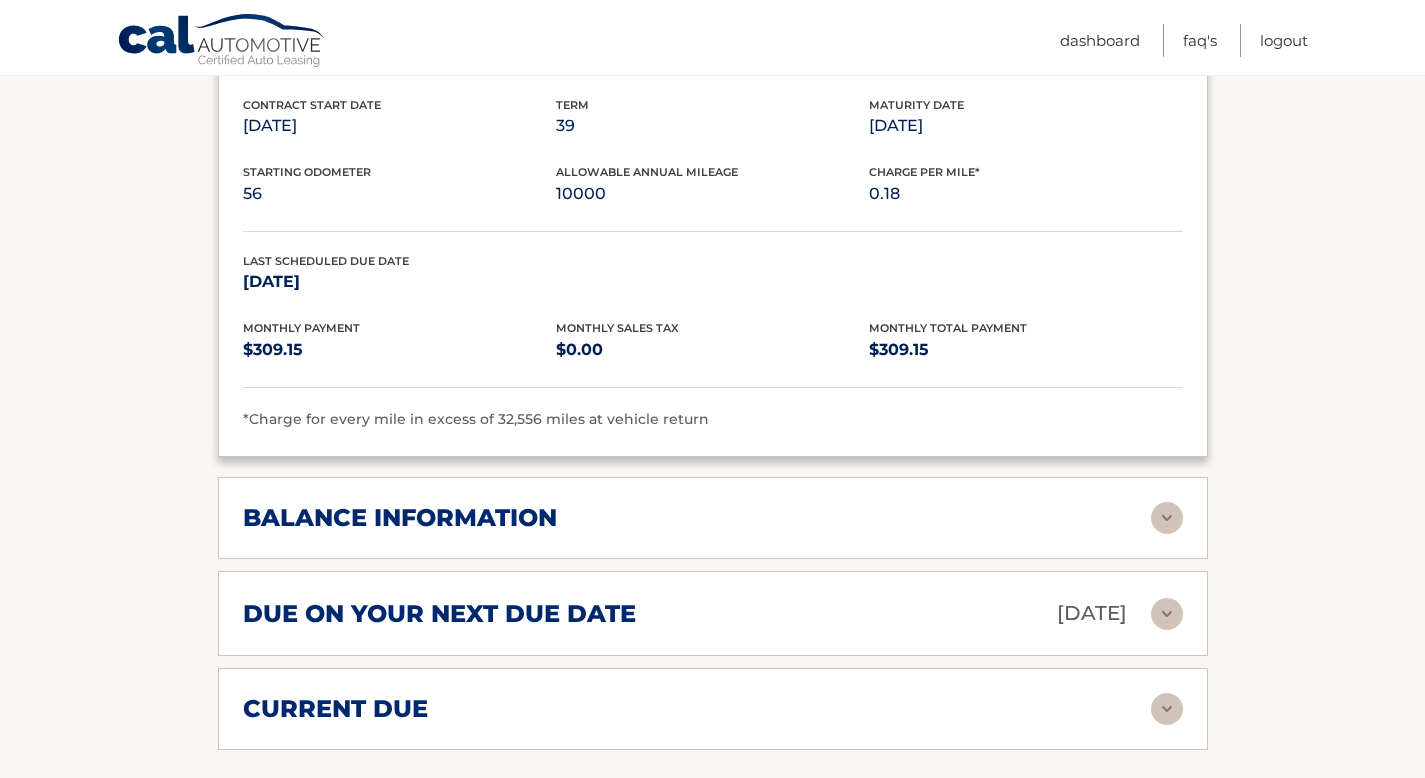 scroll, scrollTop: 1208, scrollLeft: 0, axis: vertical 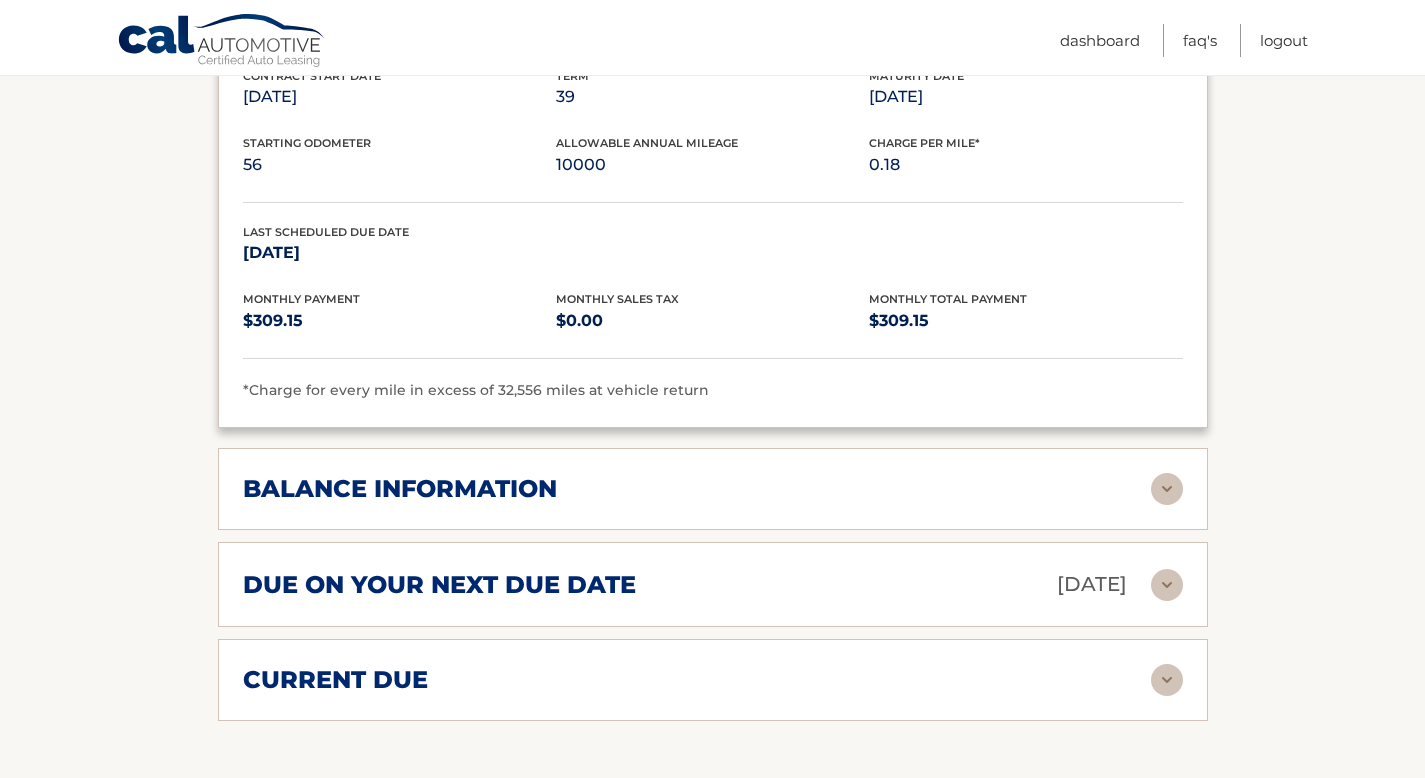 click on "balance information" at bounding box center [697, 489] 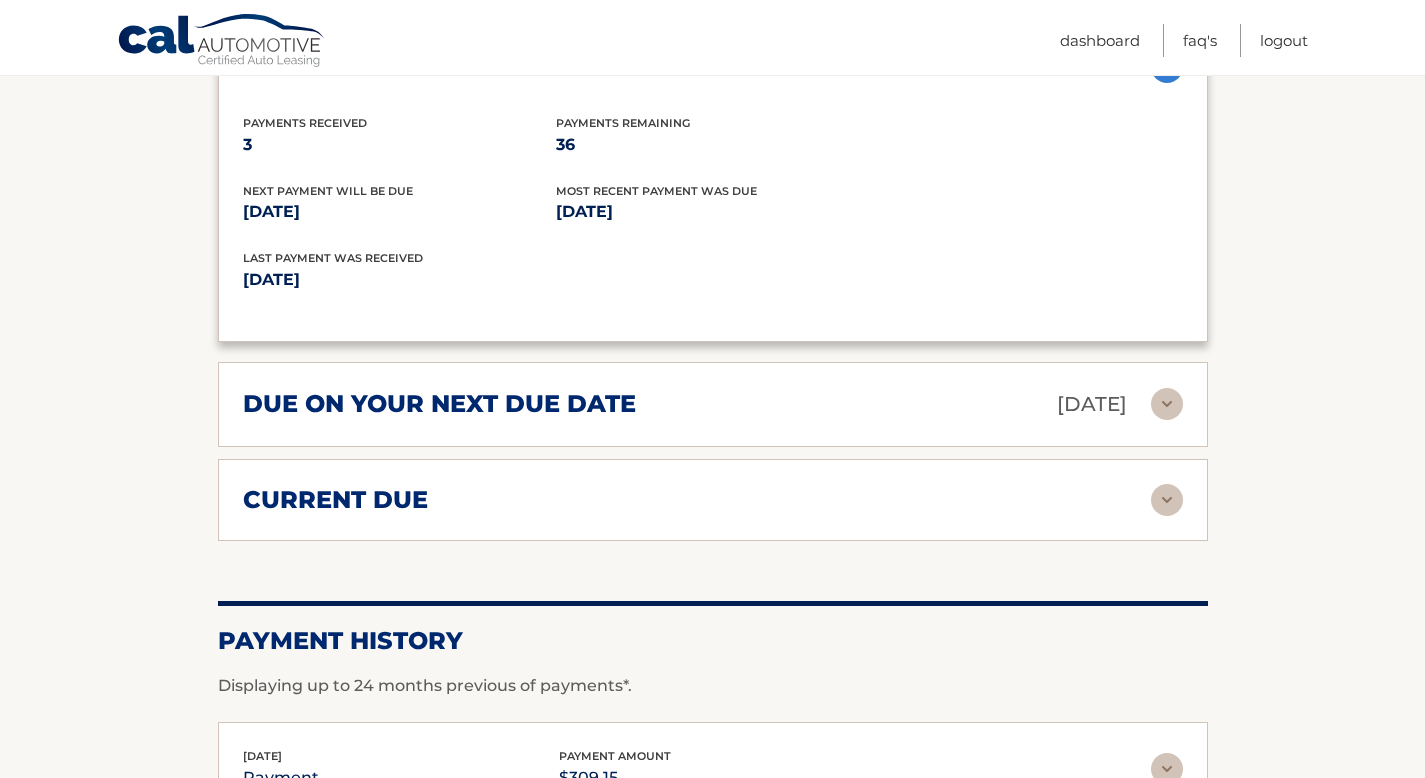 scroll, scrollTop: 1643, scrollLeft: 0, axis: vertical 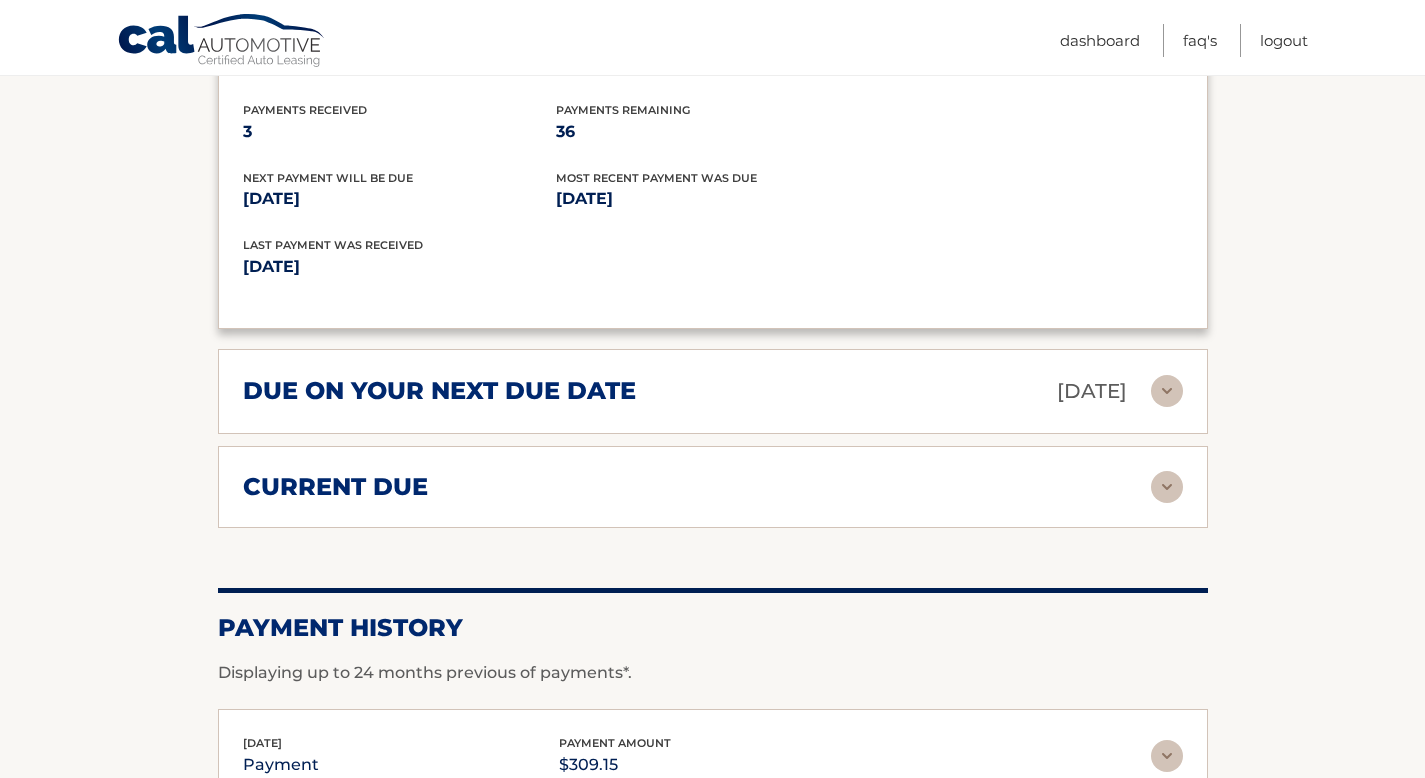 click on "due on your next due date
[DATE]
Late Charges
$0.00
Miscellaneous Charges
$0.00
Sales Tax
$0.00
Payments Due
$309.15
total
$309.15" at bounding box center [713, 391] 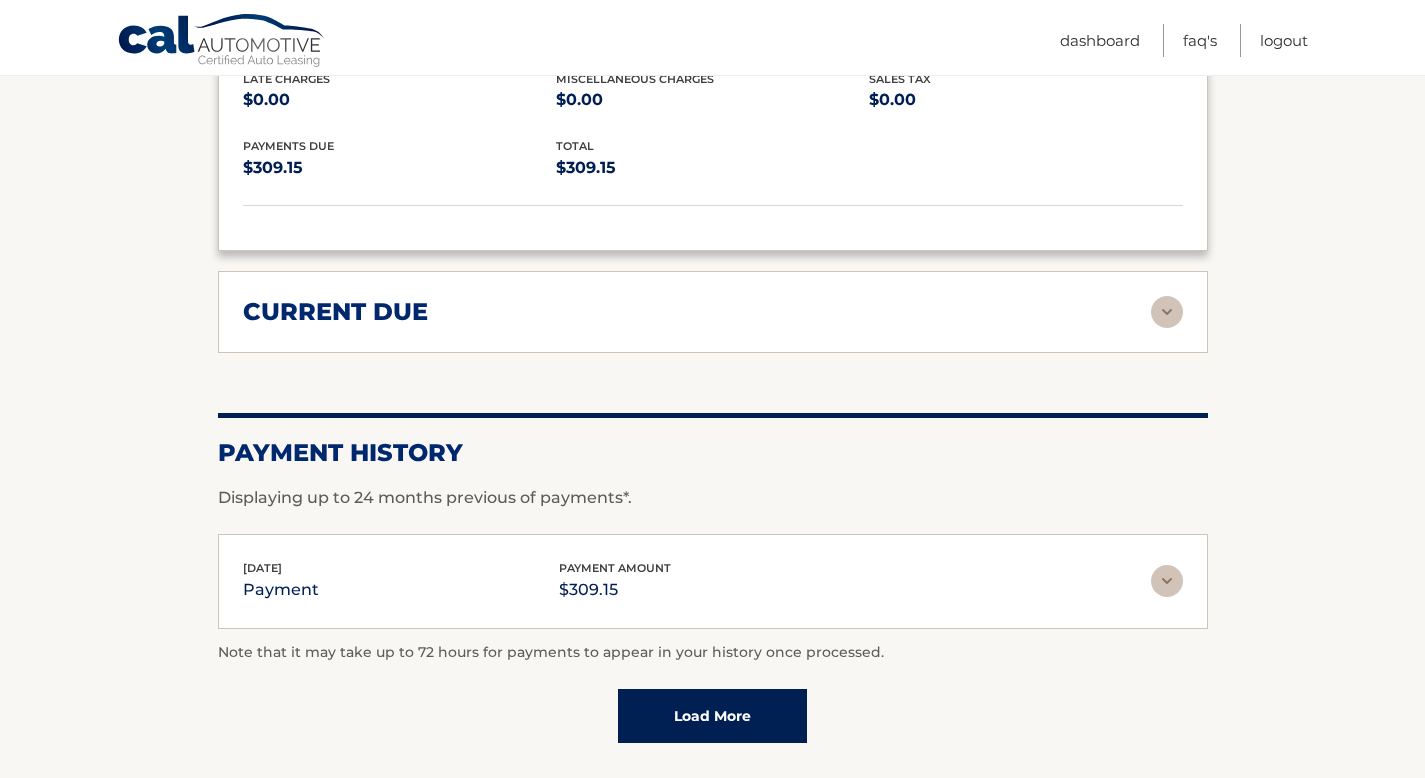 scroll, scrollTop: 2035, scrollLeft: 0, axis: vertical 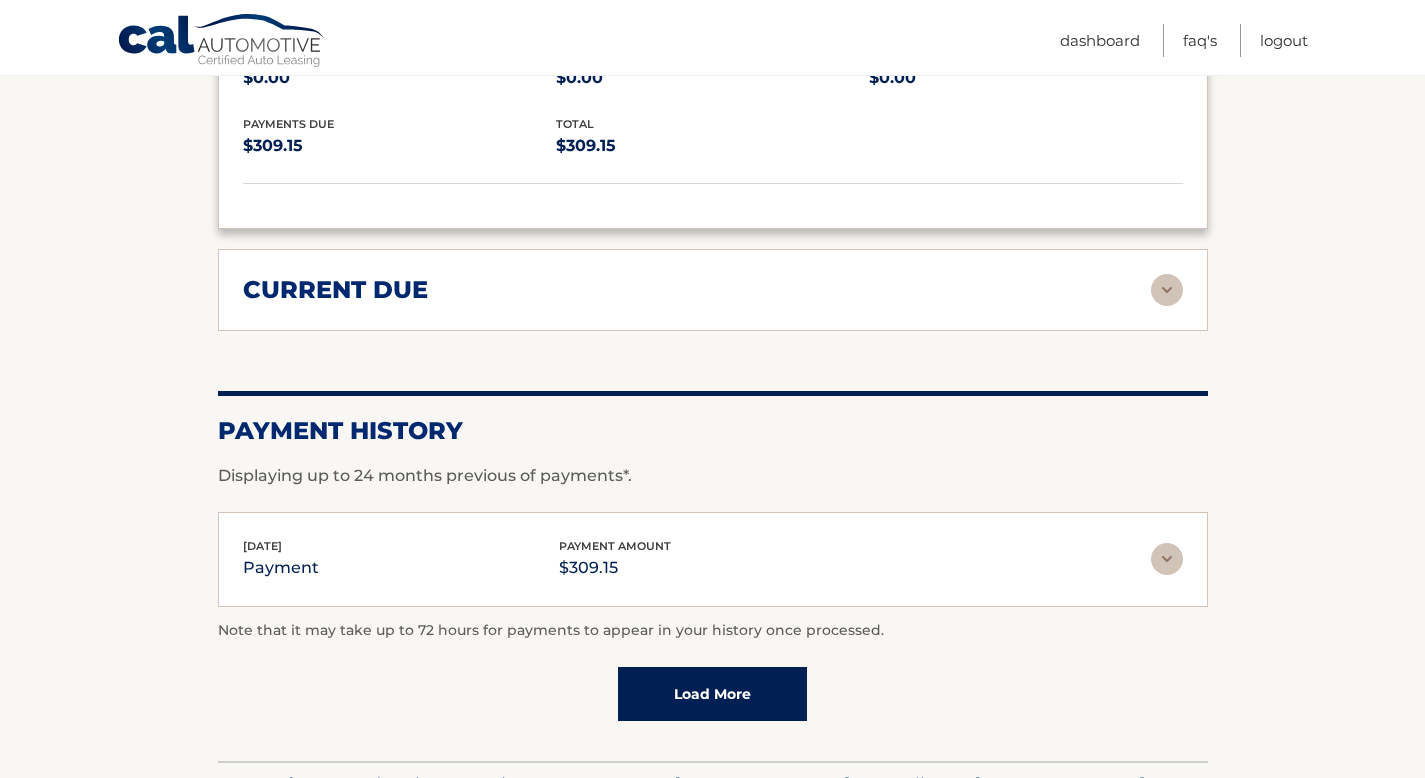 click on "current due" at bounding box center [697, 290] 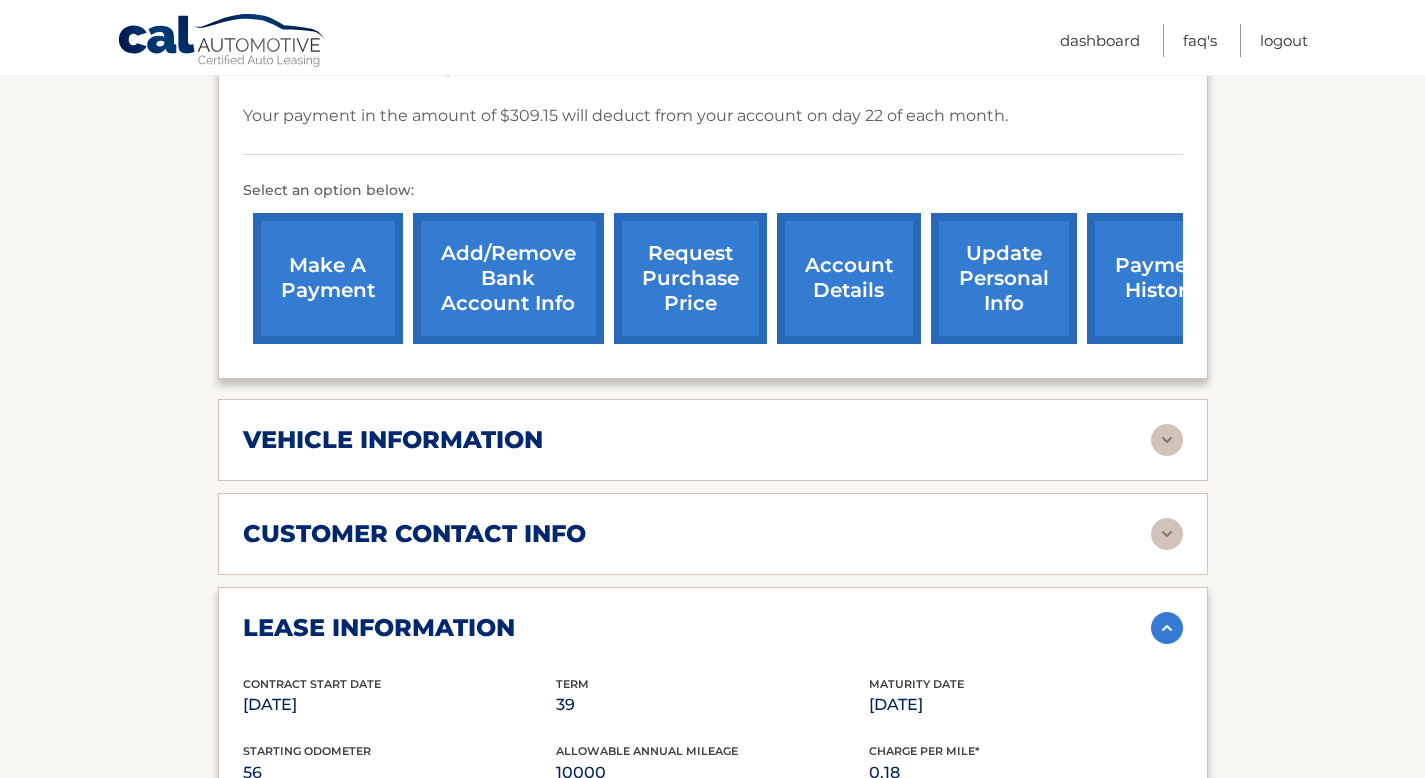 scroll, scrollTop: 0, scrollLeft: 0, axis: both 